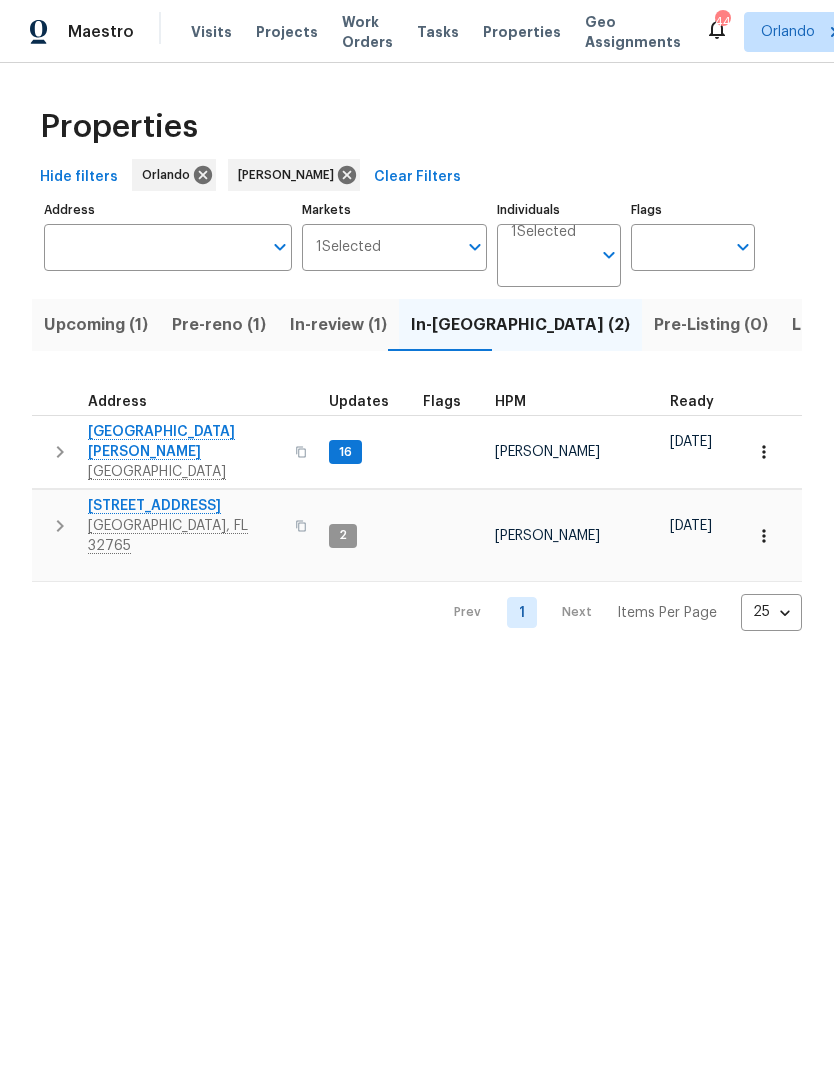 scroll, scrollTop: 0, scrollLeft: 0, axis: both 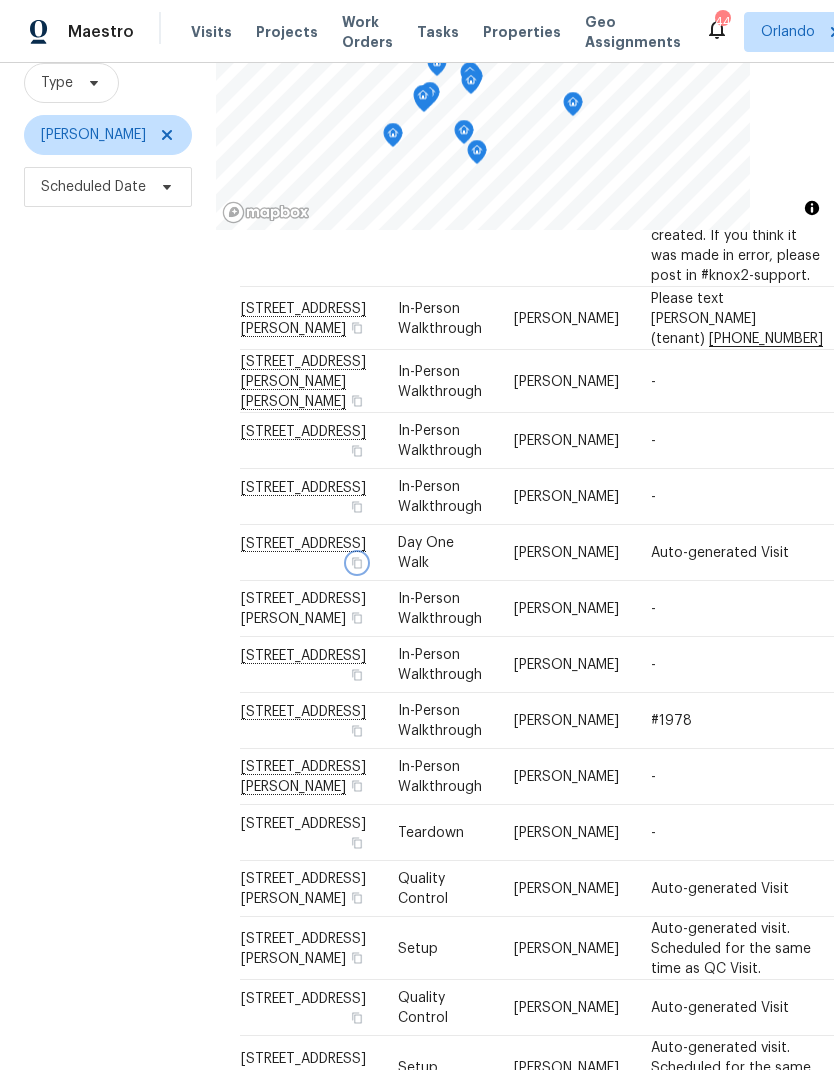 click 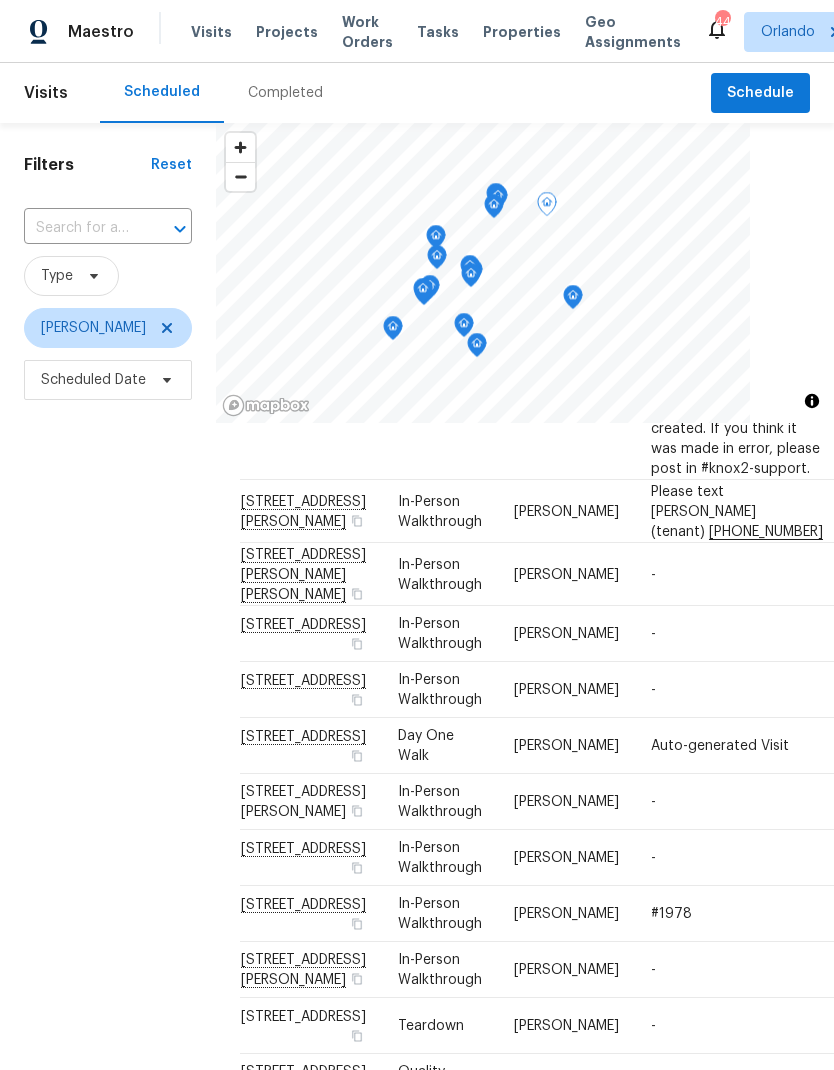 scroll, scrollTop: 0, scrollLeft: 0, axis: both 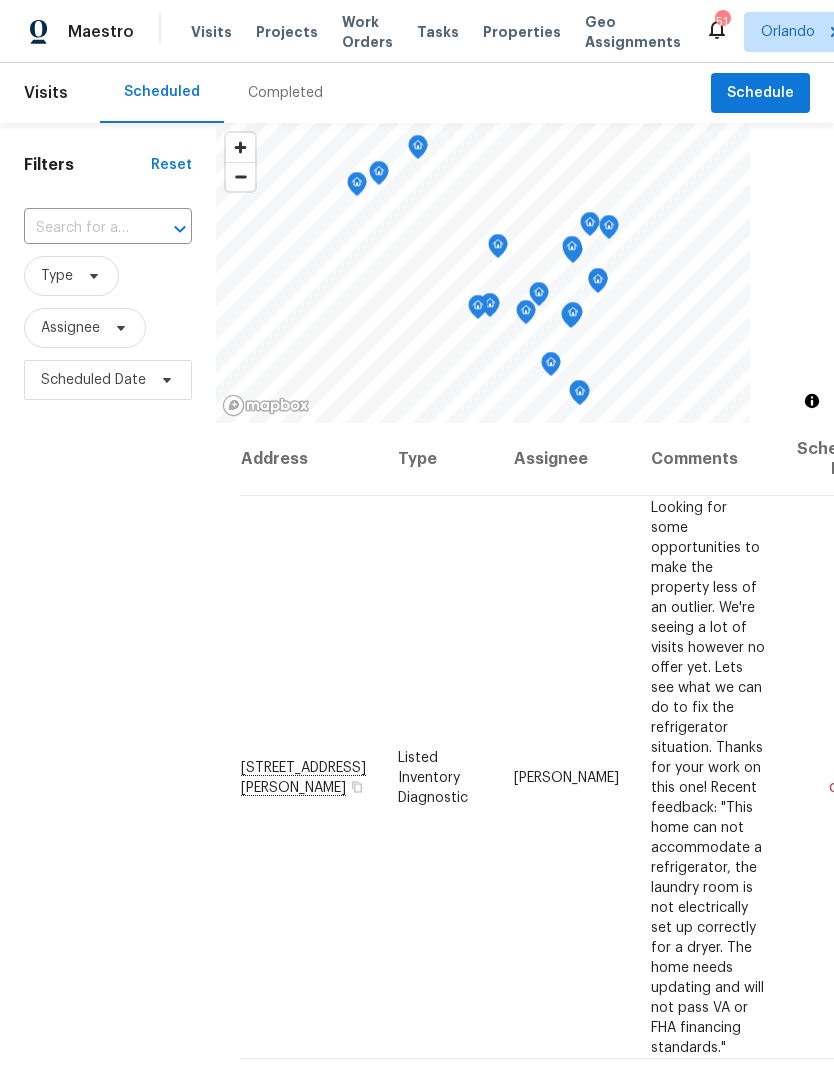 click on "Projects" at bounding box center [287, 32] 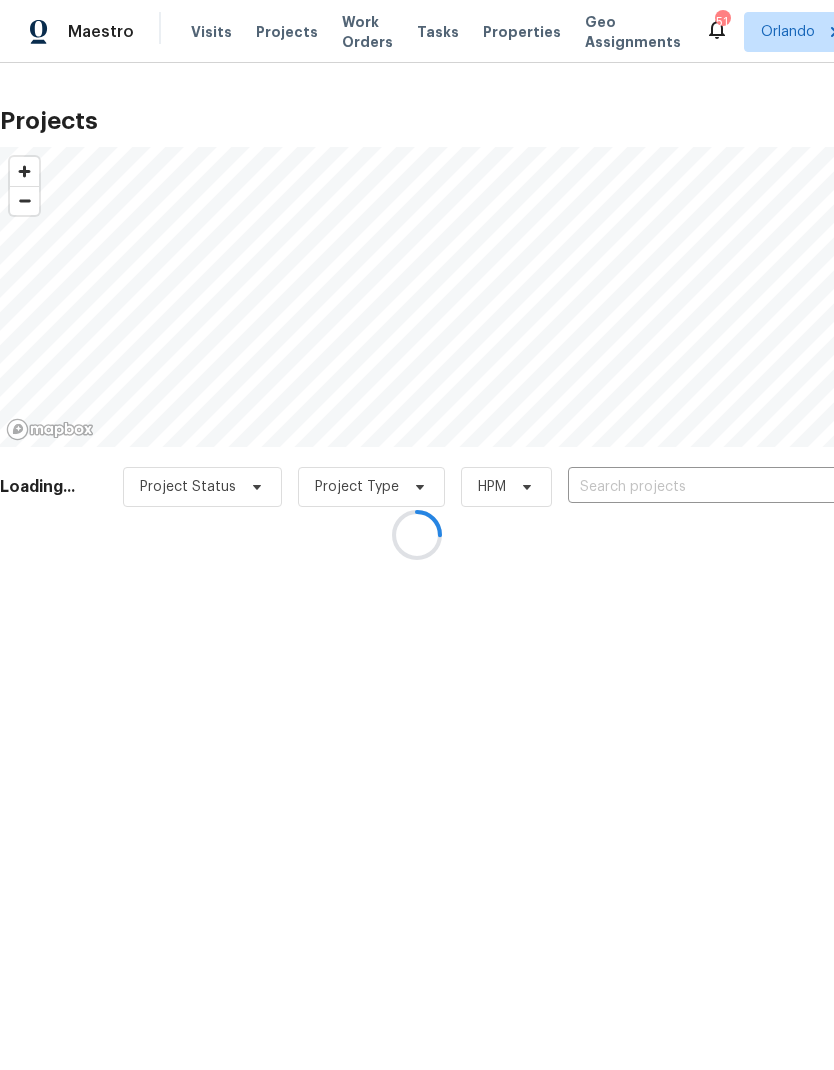 click at bounding box center [417, 535] 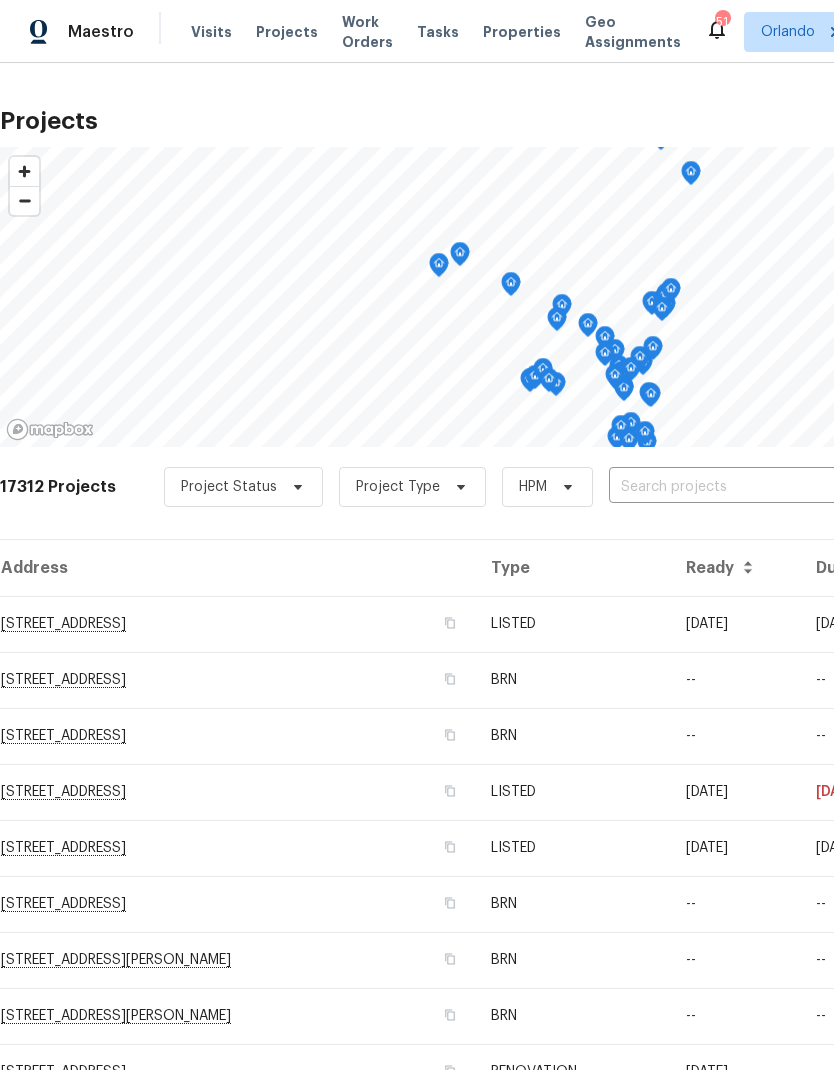 click at bounding box center (723, 487) 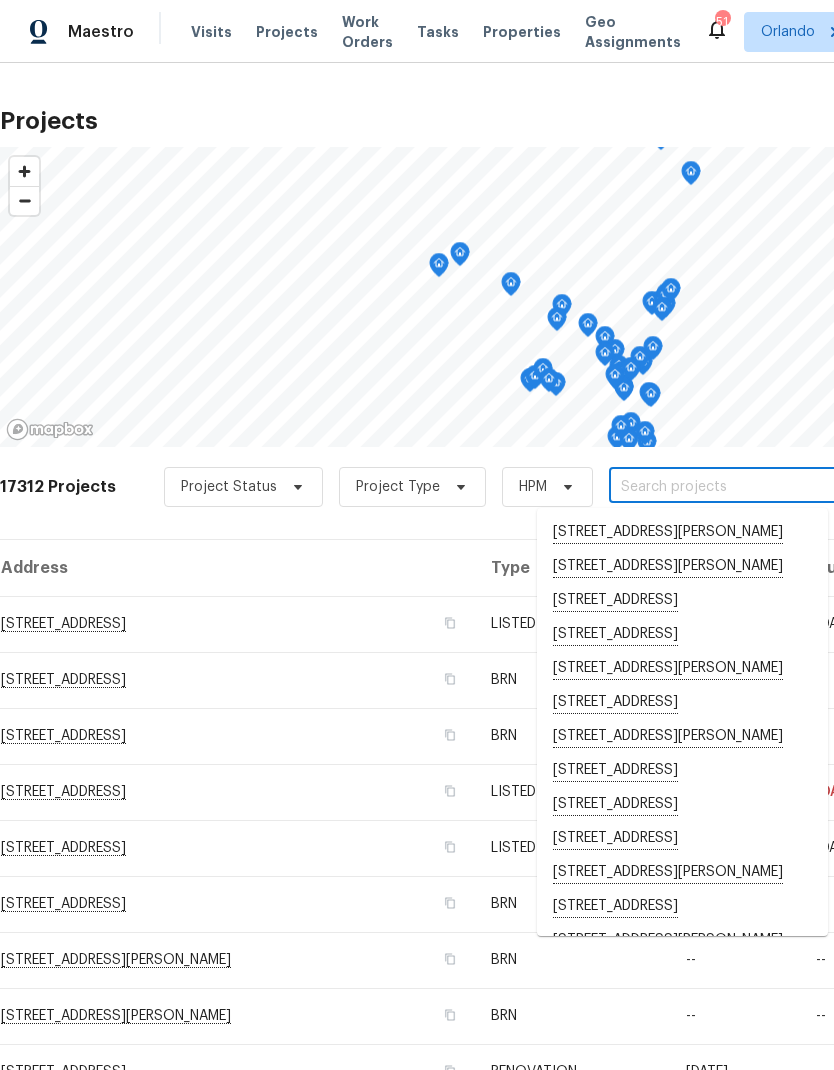 click at bounding box center [723, 487] 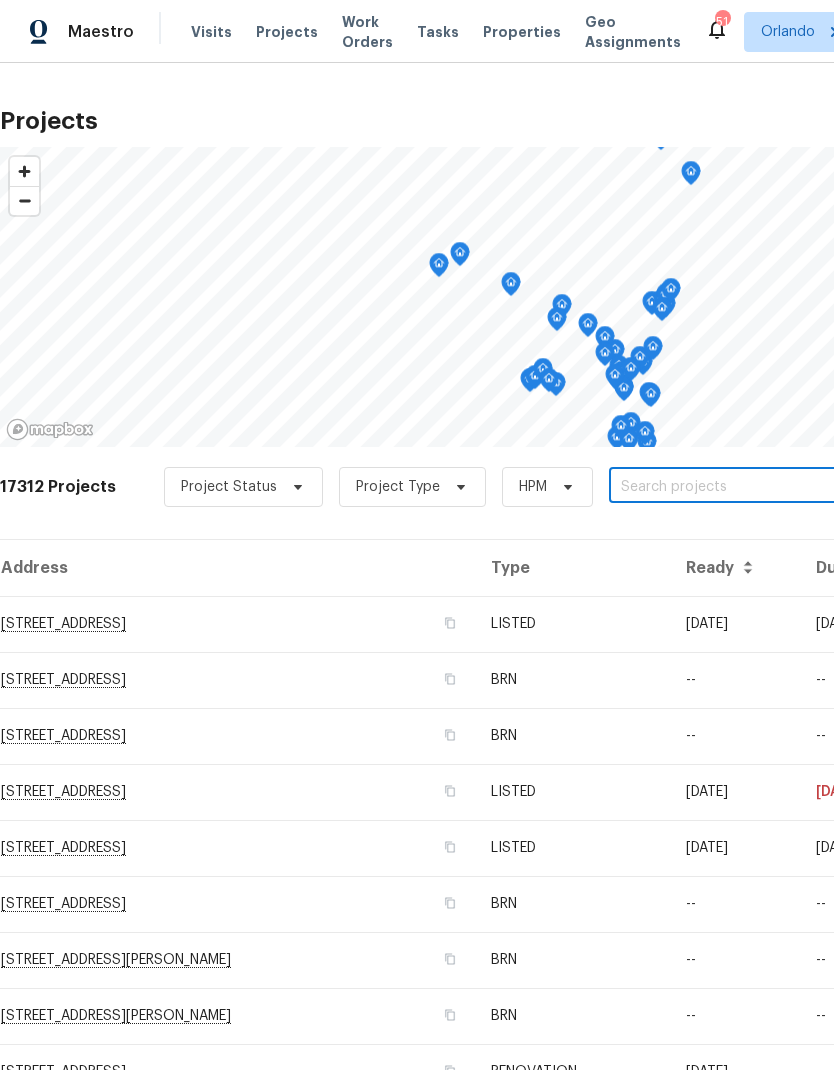 paste on "310 Velveteen Pl, Chuluota, FL 32766" 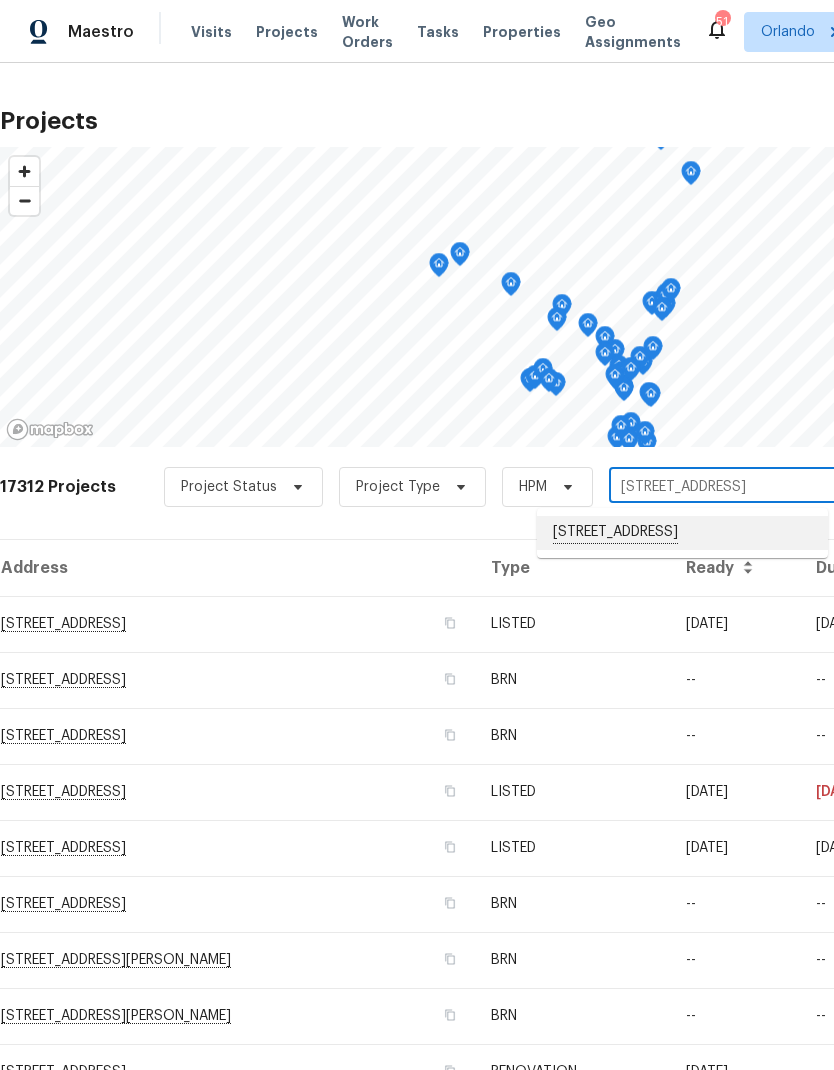 click on "310 Velveteen Pl, Chuluota, FL 32766" at bounding box center (682, 533) 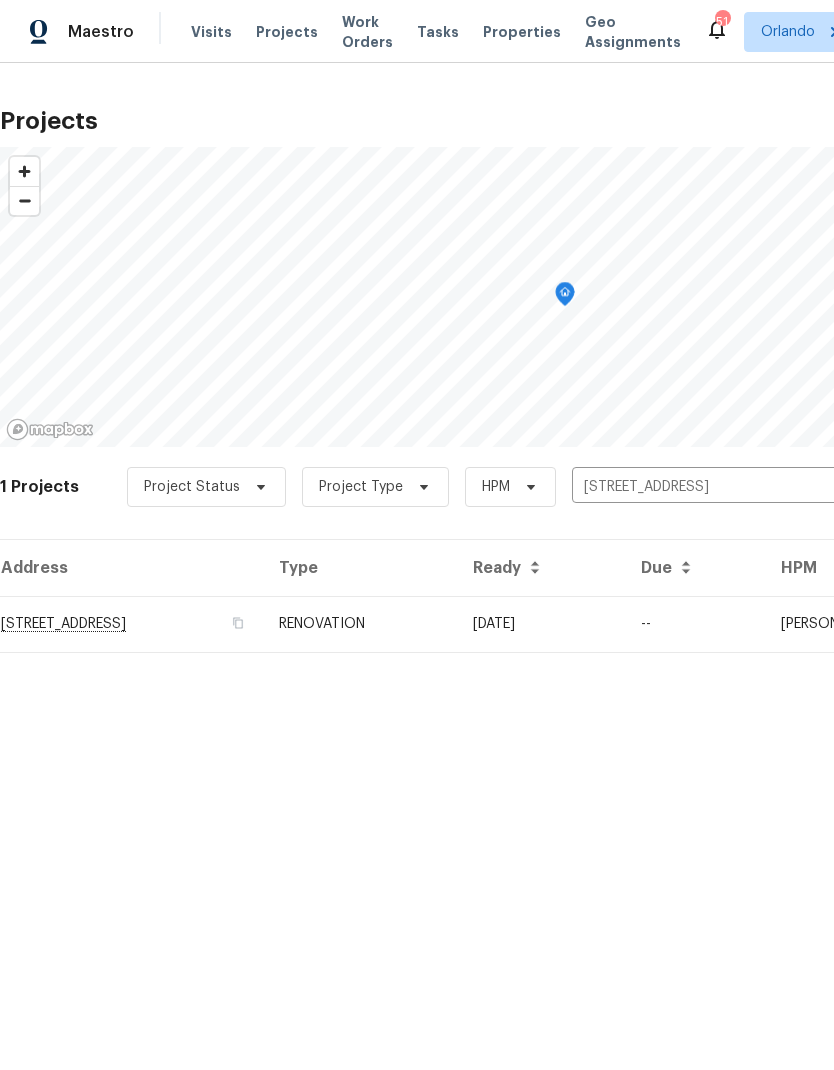 click on "310 Velveteen Pl, Chuluota, FL 32766" at bounding box center (131, 624) 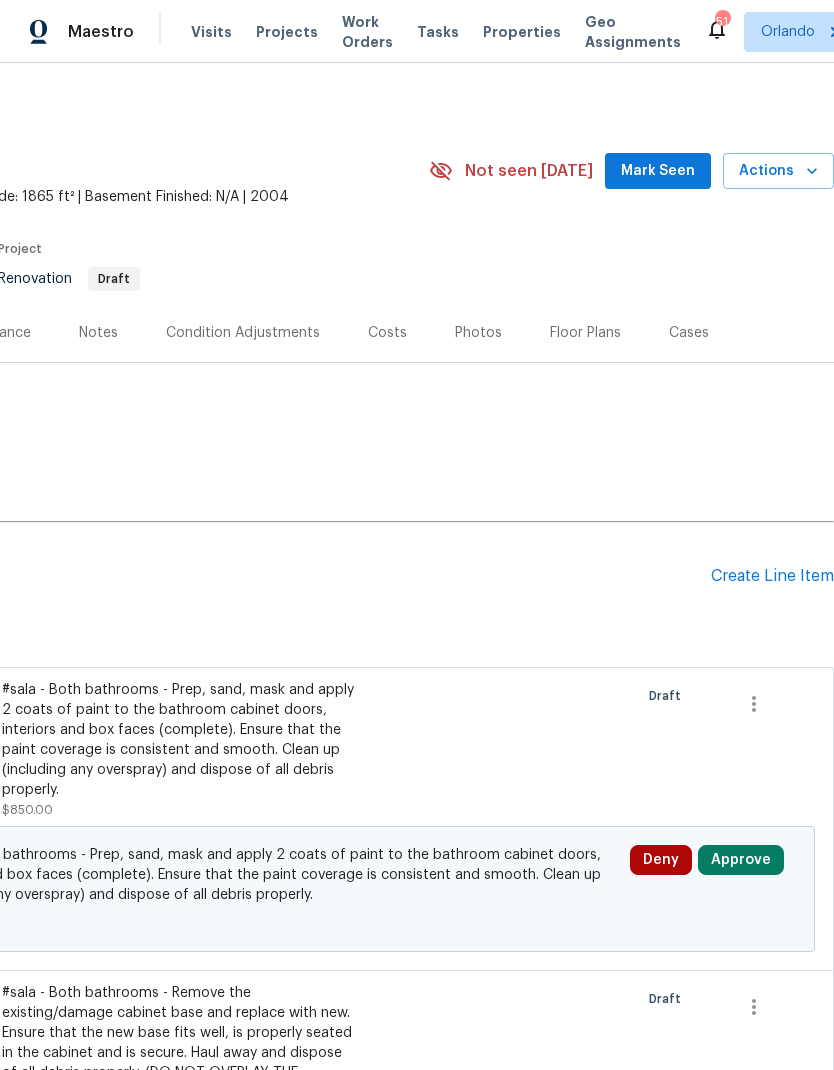 scroll, scrollTop: 0, scrollLeft: 296, axis: horizontal 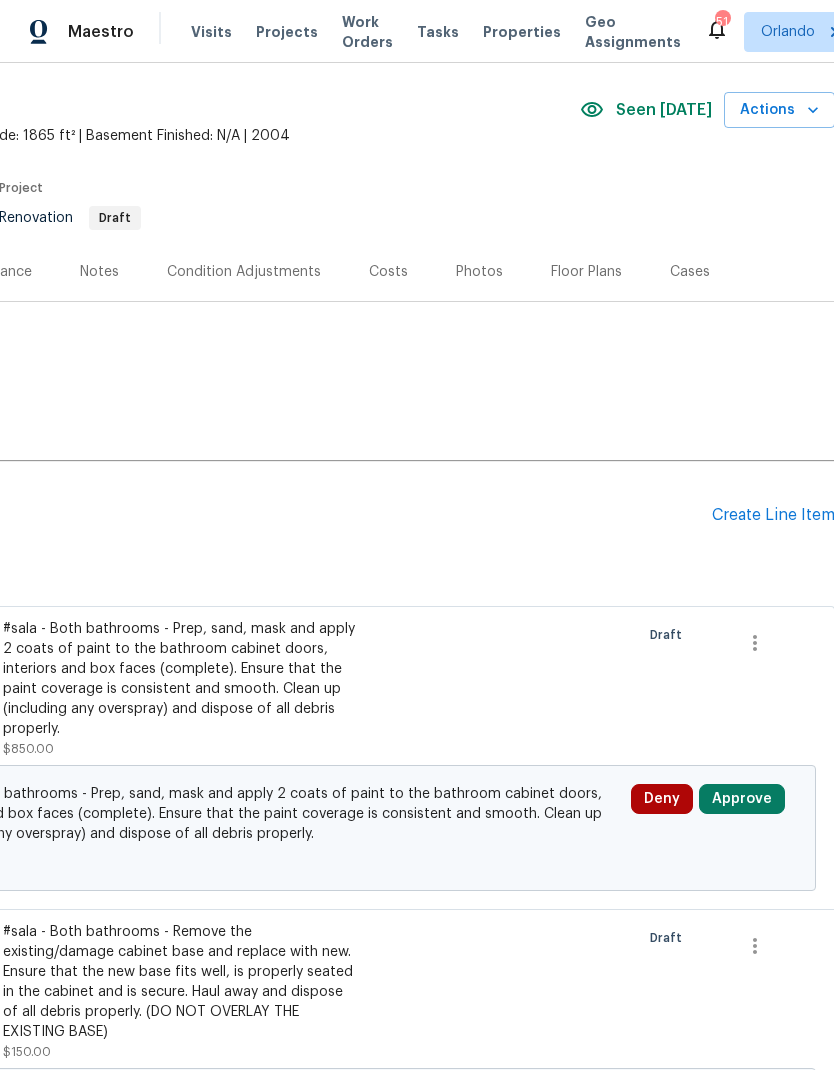 click on "Actions" at bounding box center (779, 110) 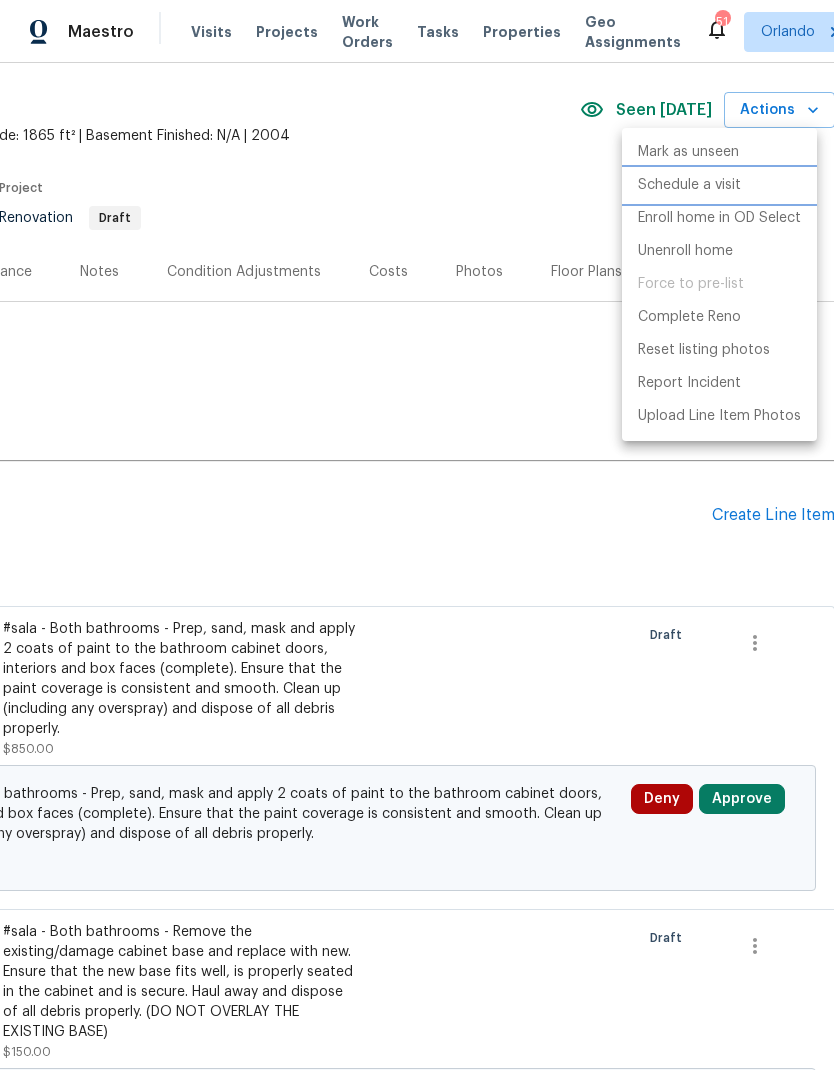 click on "Schedule a visit" at bounding box center (689, 185) 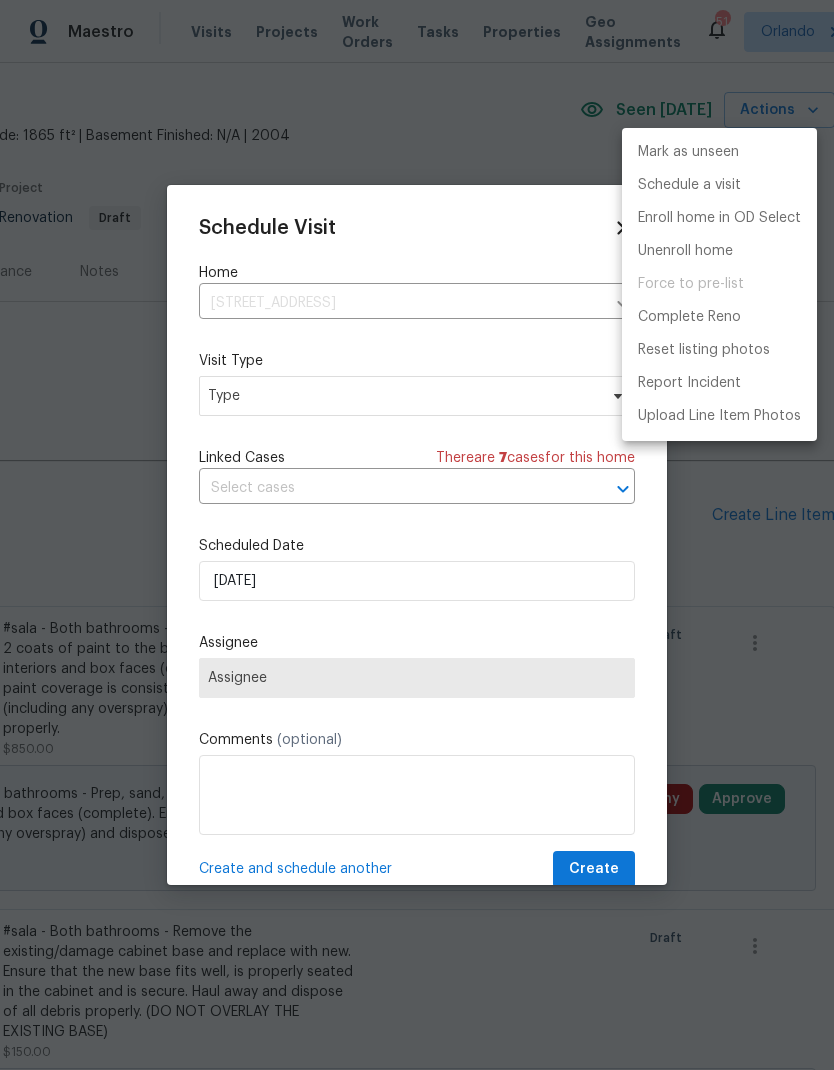 click at bounding box center (417, 535) 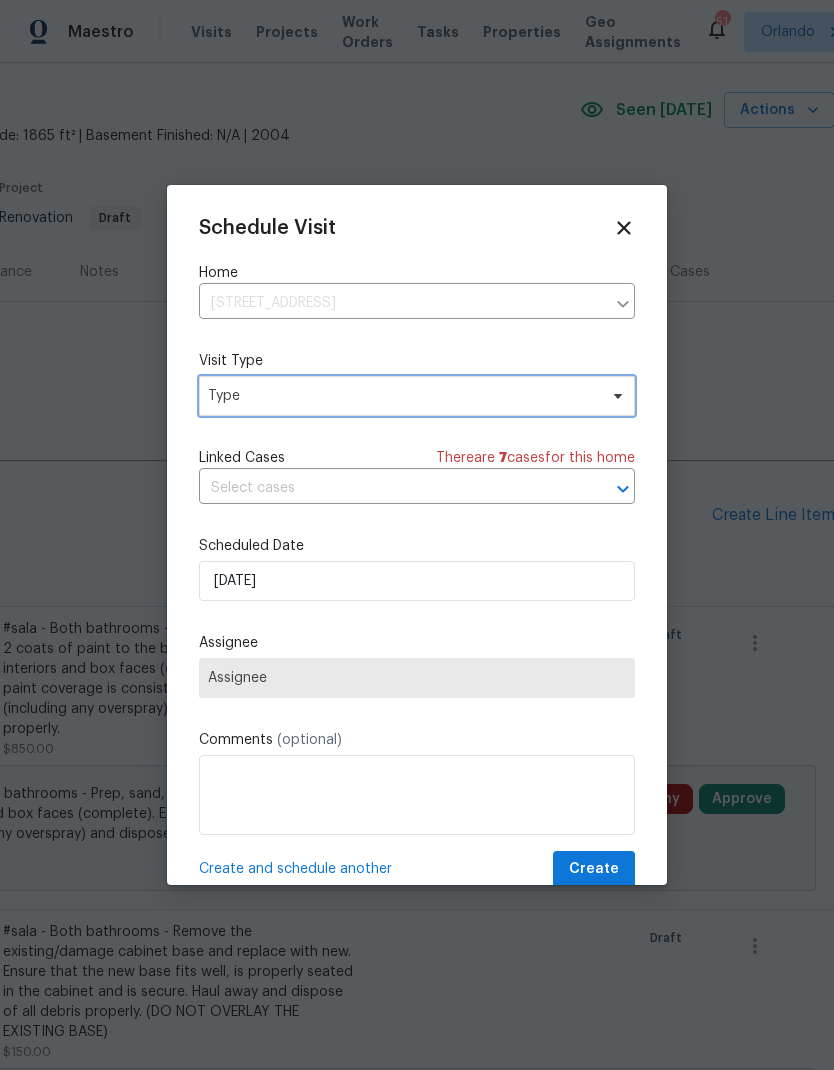 click on "Type" at bounding box center (402, 396) 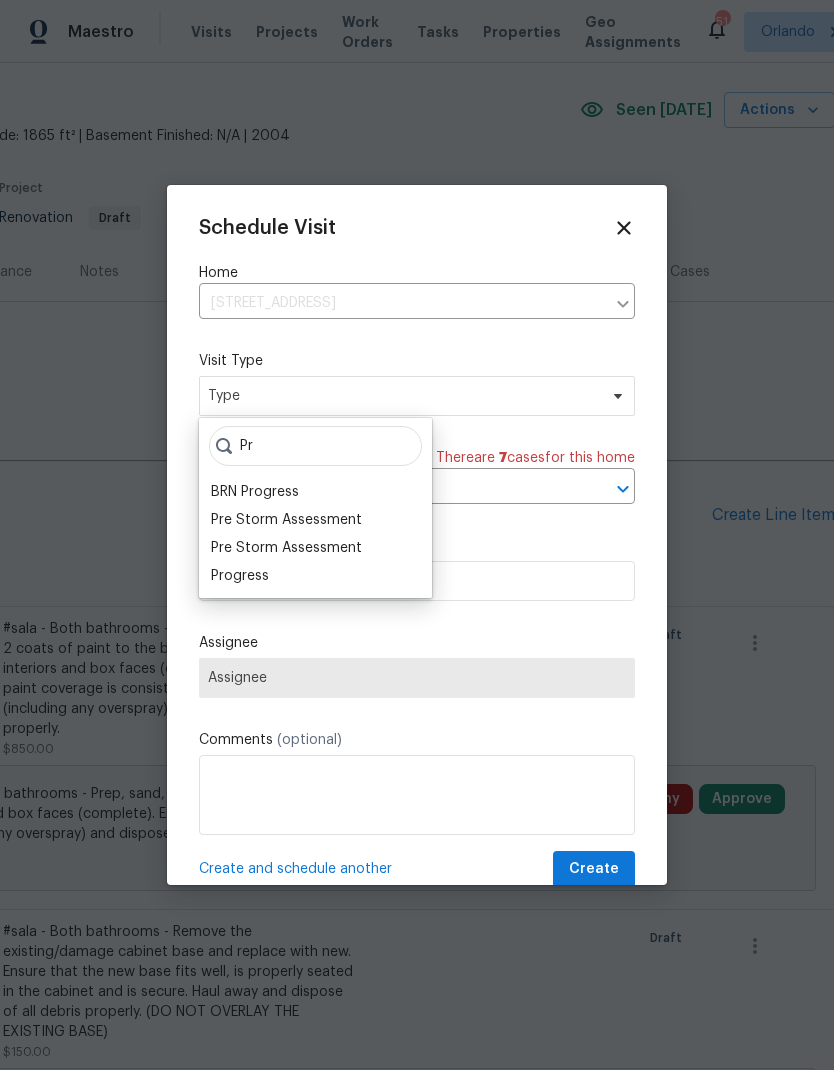 type on "Pr" 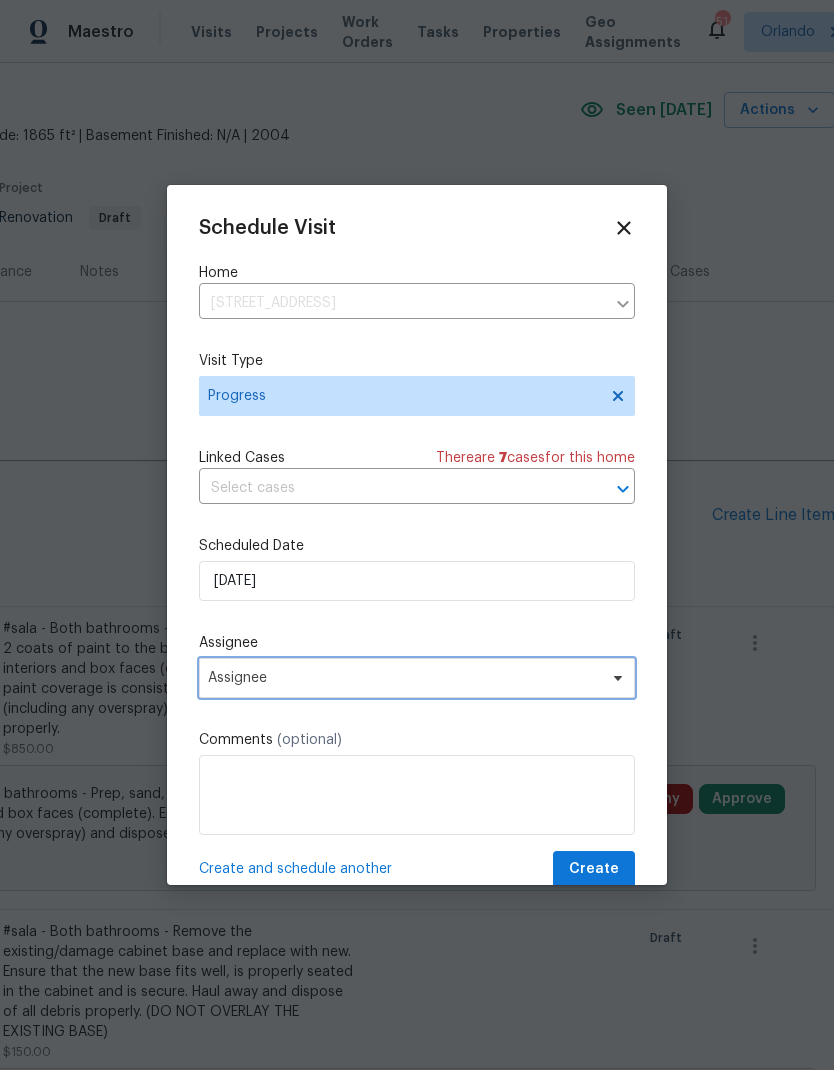 click on "Assignee" at bounding box center (404, 678) 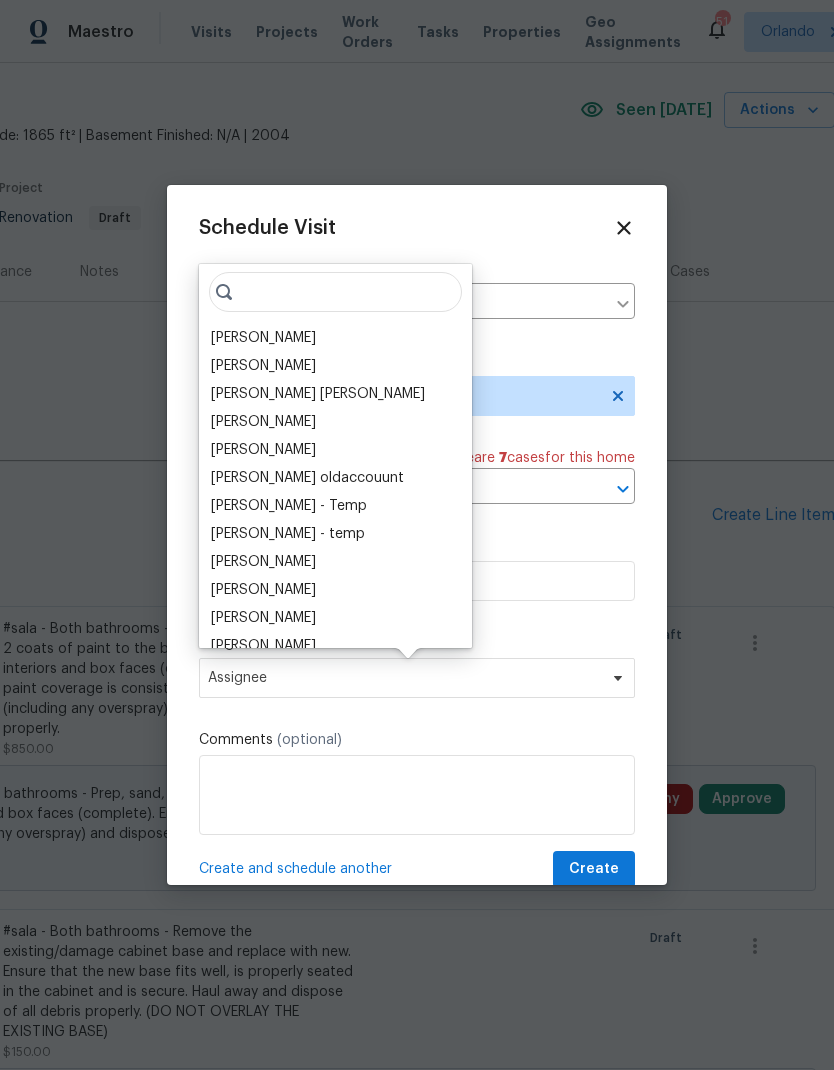 click on "[PERSON_NAME]" at bounding box center [263, 338] 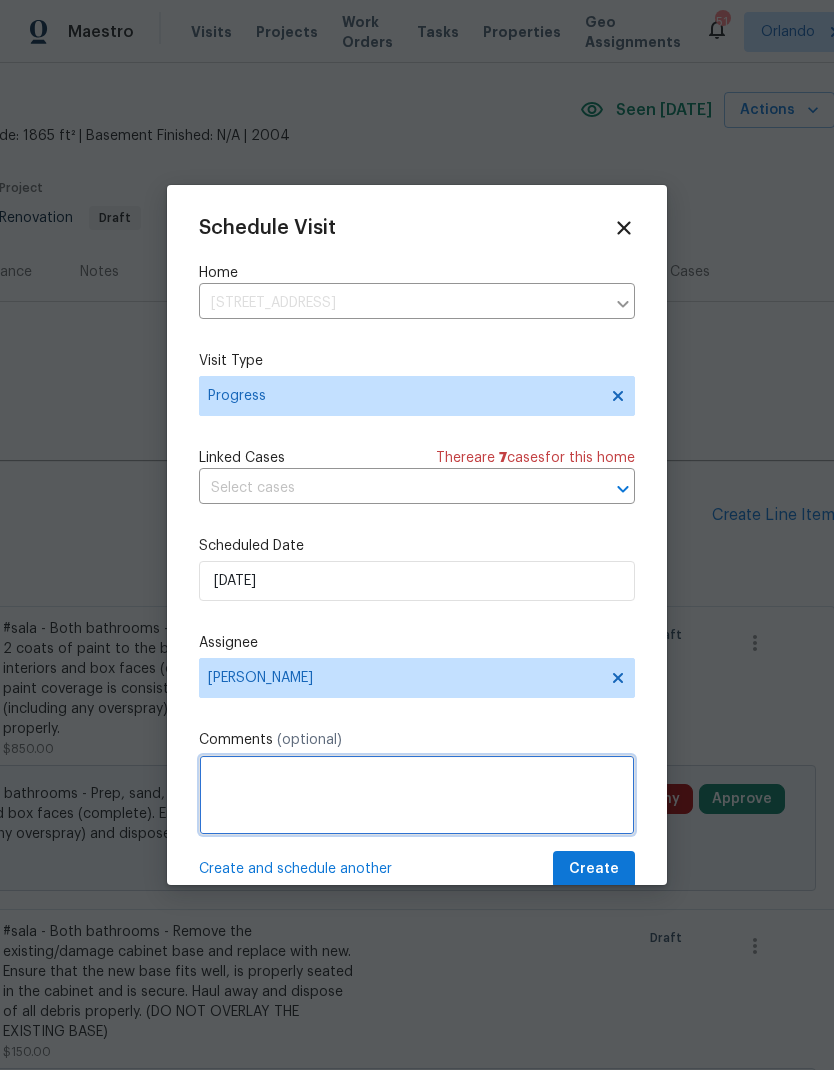 click at bounding box center (417, 795) 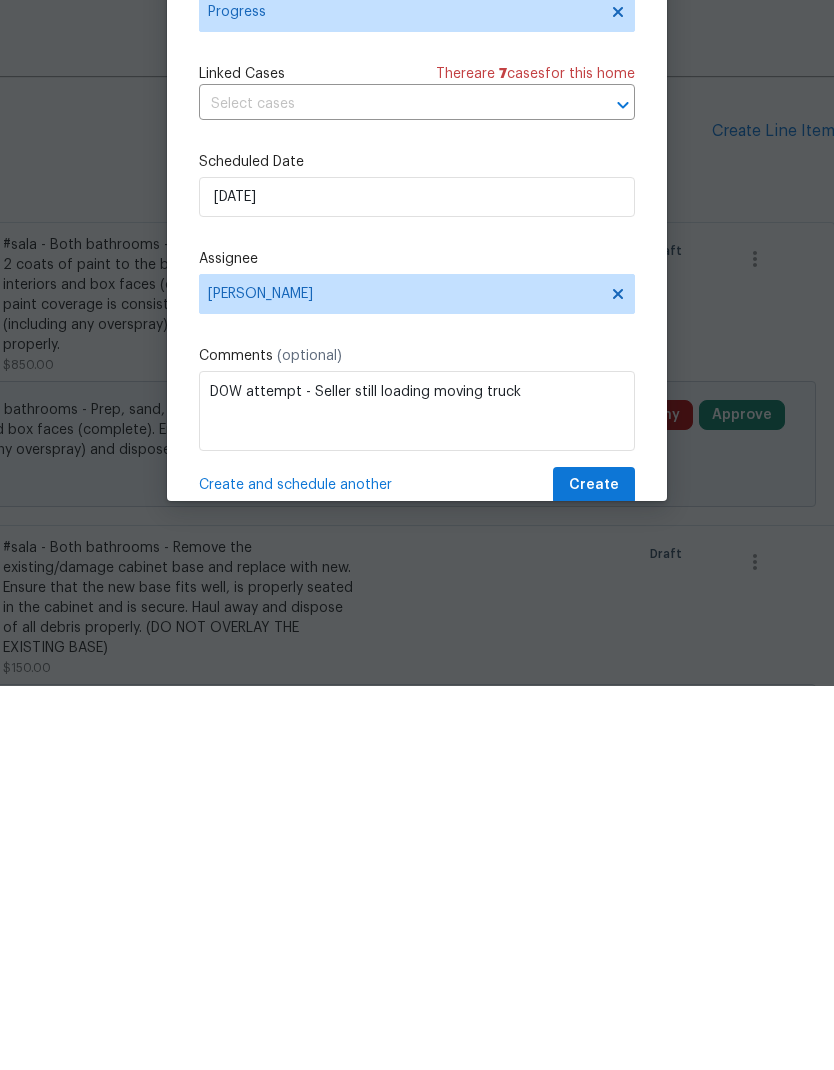 scroll, scrollTop: 80, scrollLeft: 0, axis: vertical 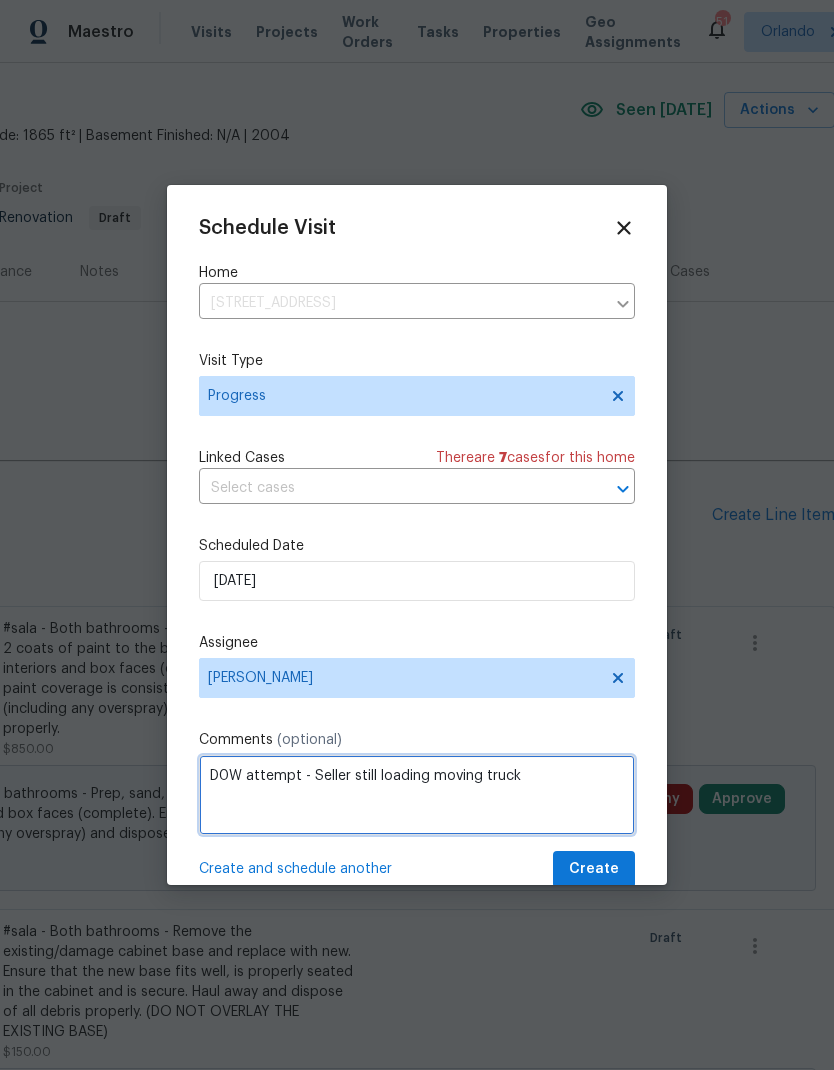 type on "D0W attempt - Seller still loading moving truck" 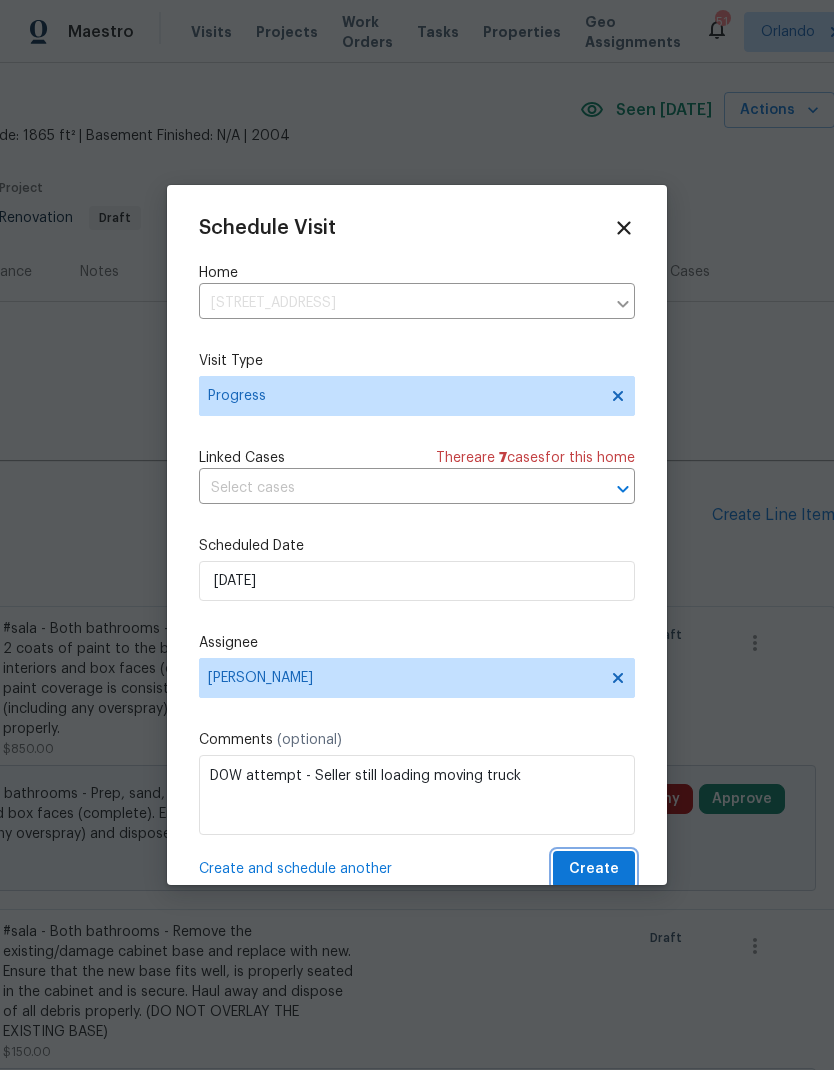 click on "Create" at bounding box center [594, 869] 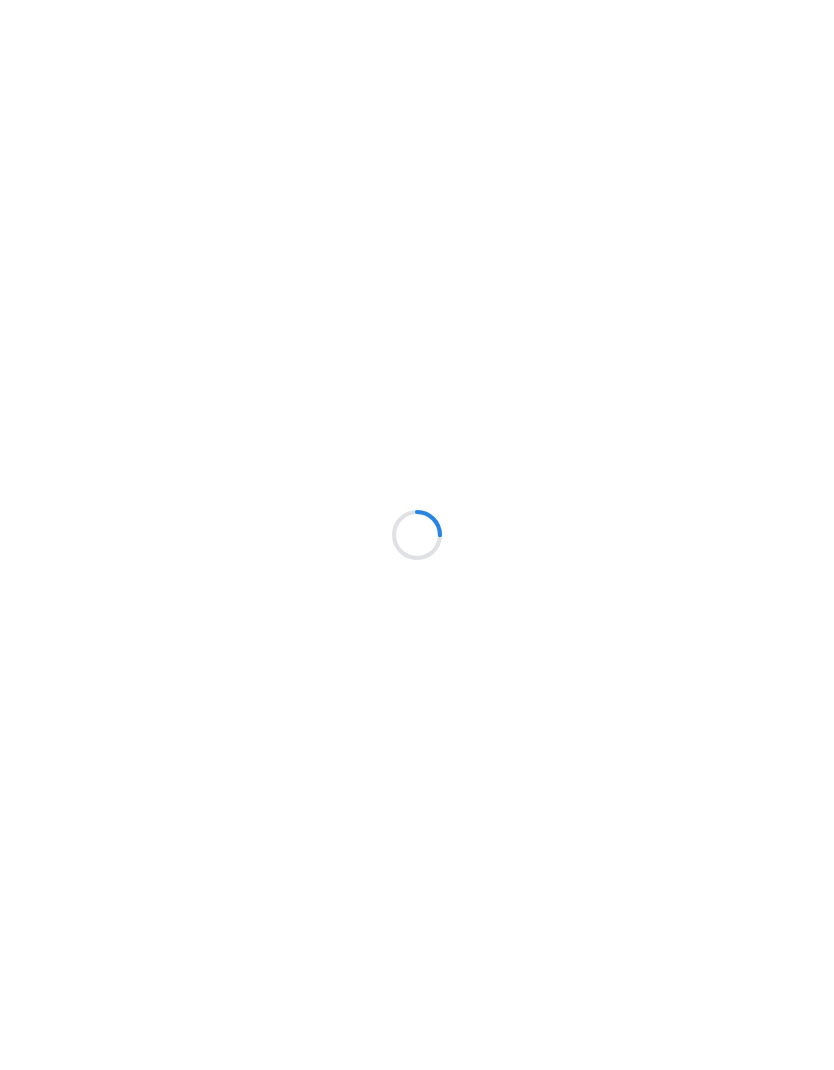 scroll, scrollTop: 0, scrollLeft: 0, axis: both 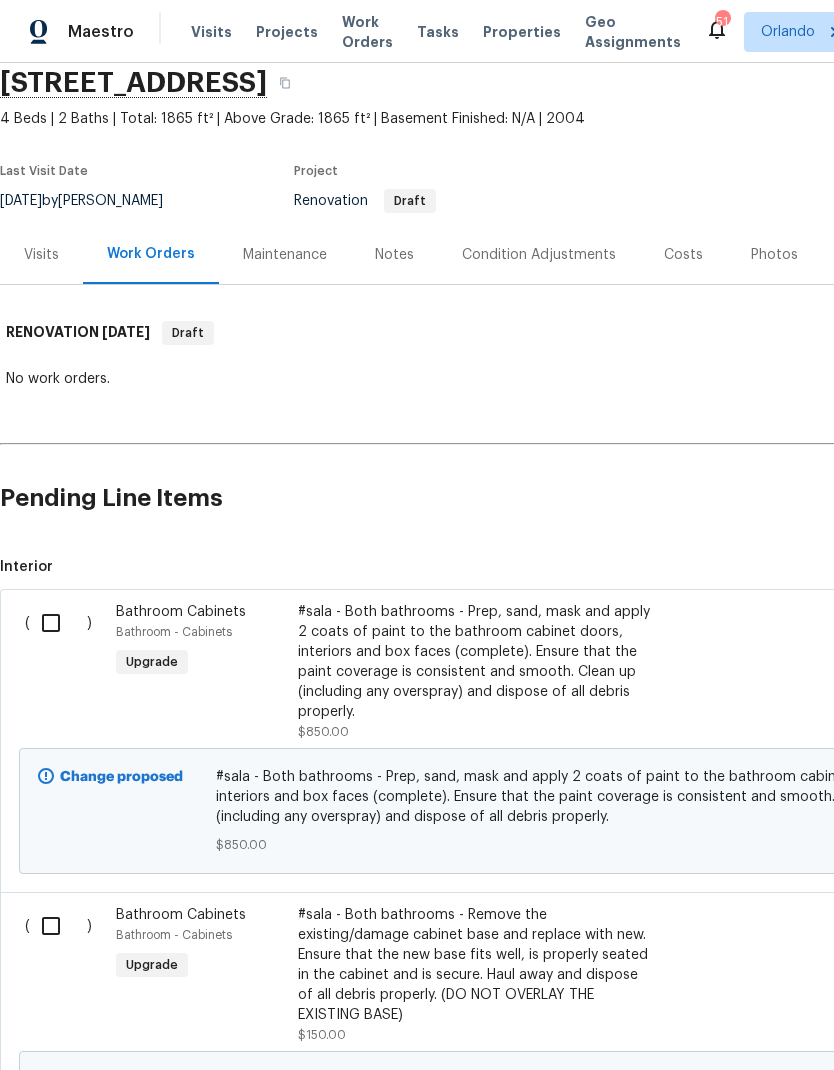 click on "Notes" at bounding box center (394, 255) 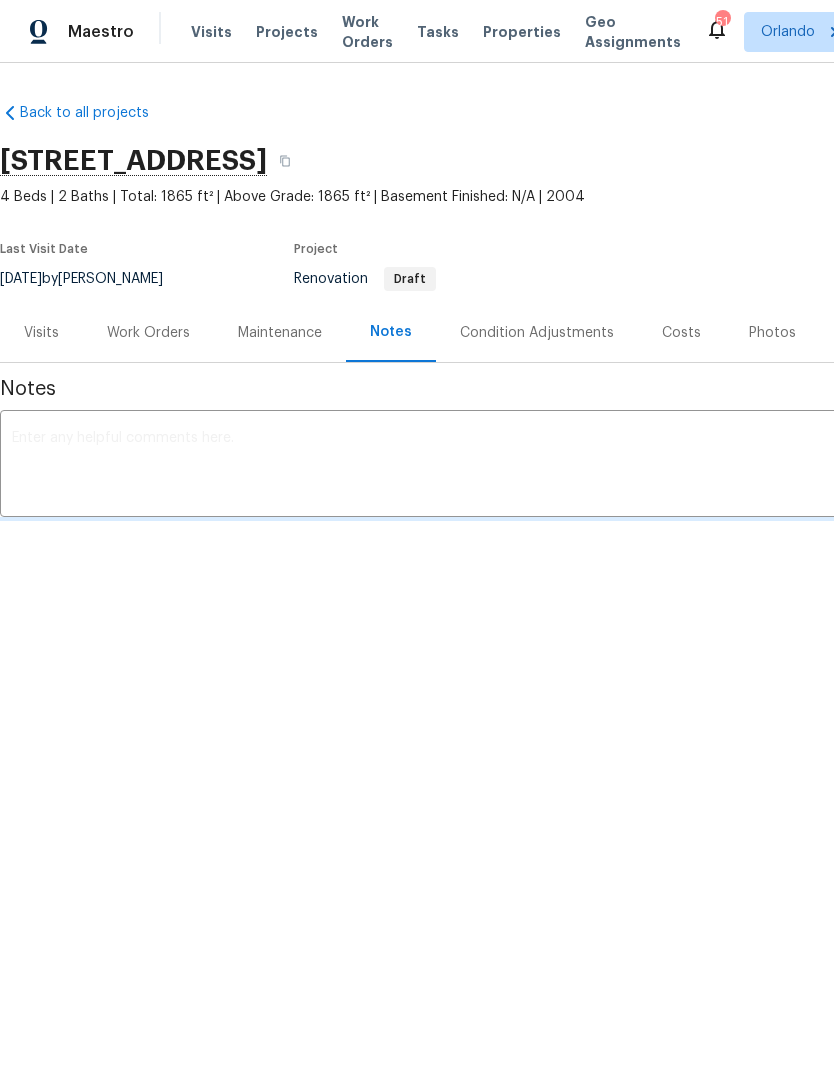 scroll, scrollTop: 0, scrollLeft: 0, axis: both 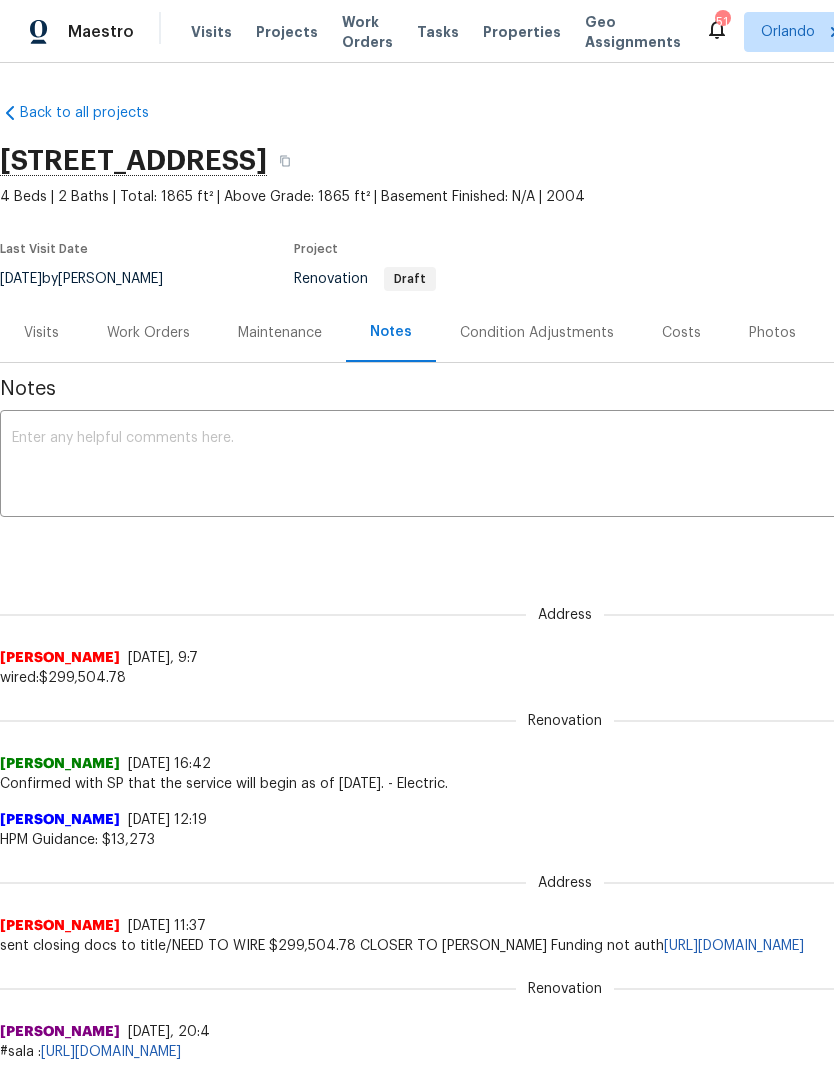 click on "x ​" at bounding box center (565, 466) 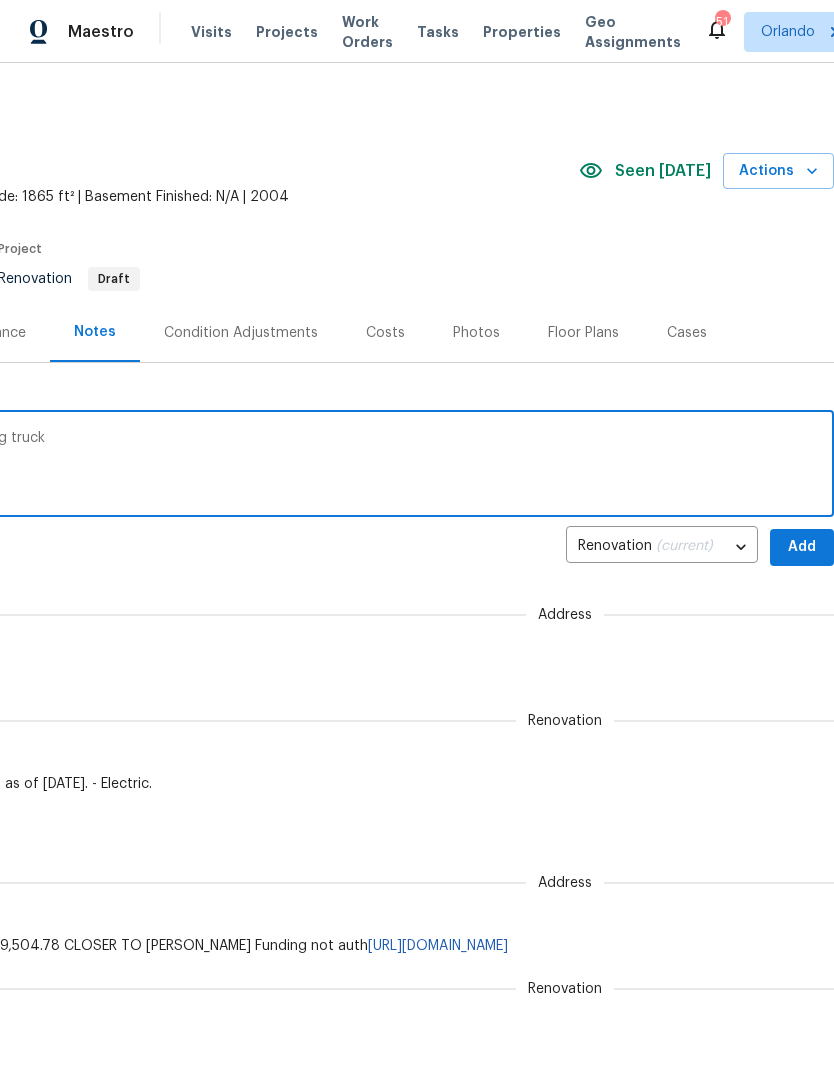 scroll, scrollTop: 0, scrollLeft: 296, axis: horizontal 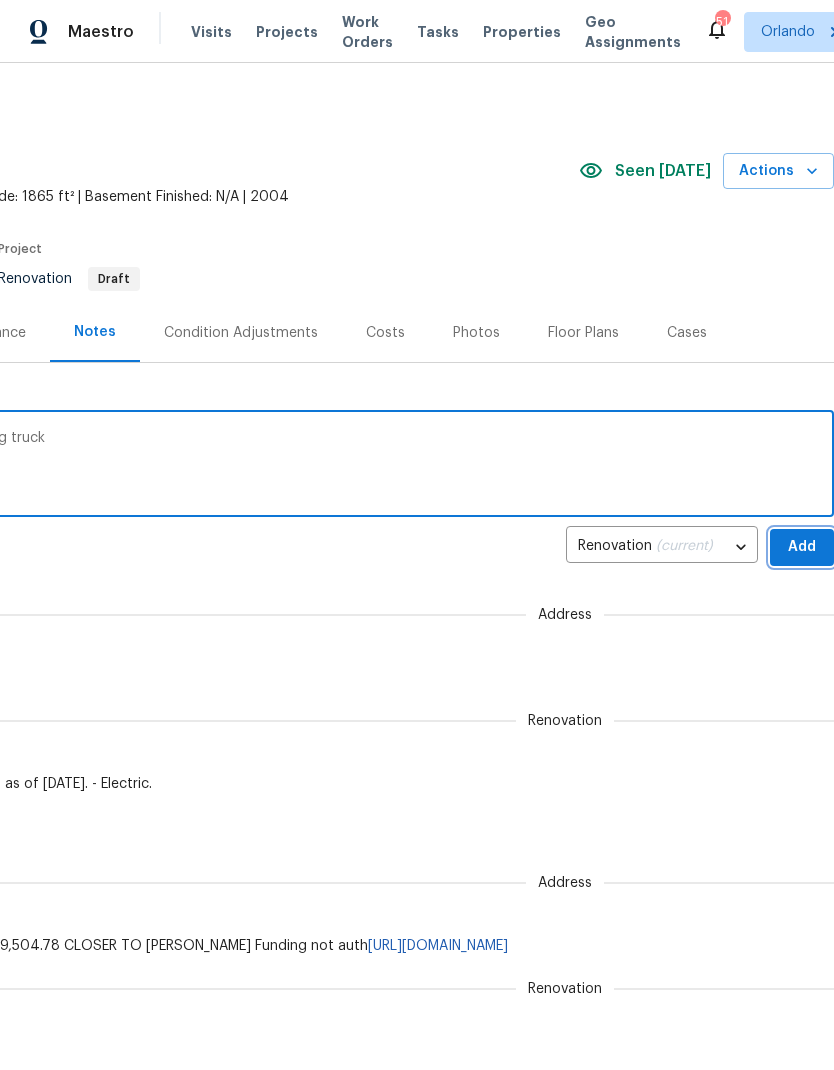 click on "Add" at bounding box center (802, 547) 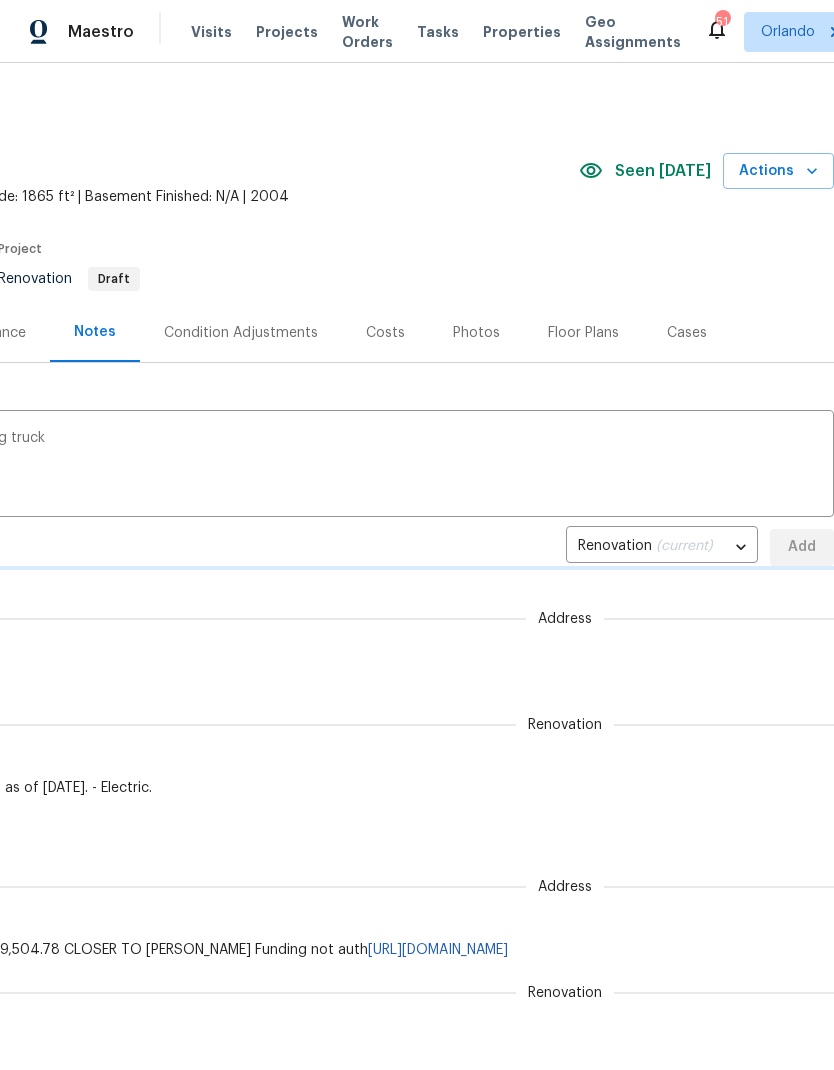 type 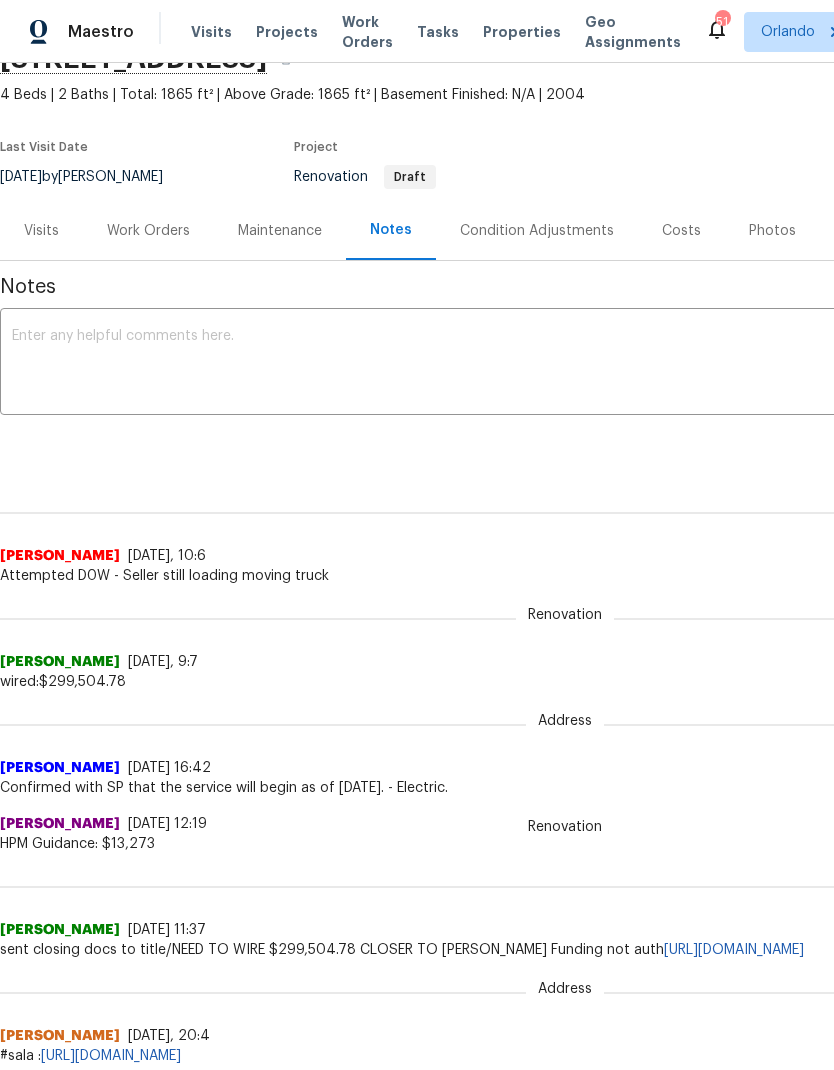 scroll, scrollTop: 103, scrollLeft: 0, axis: vertical 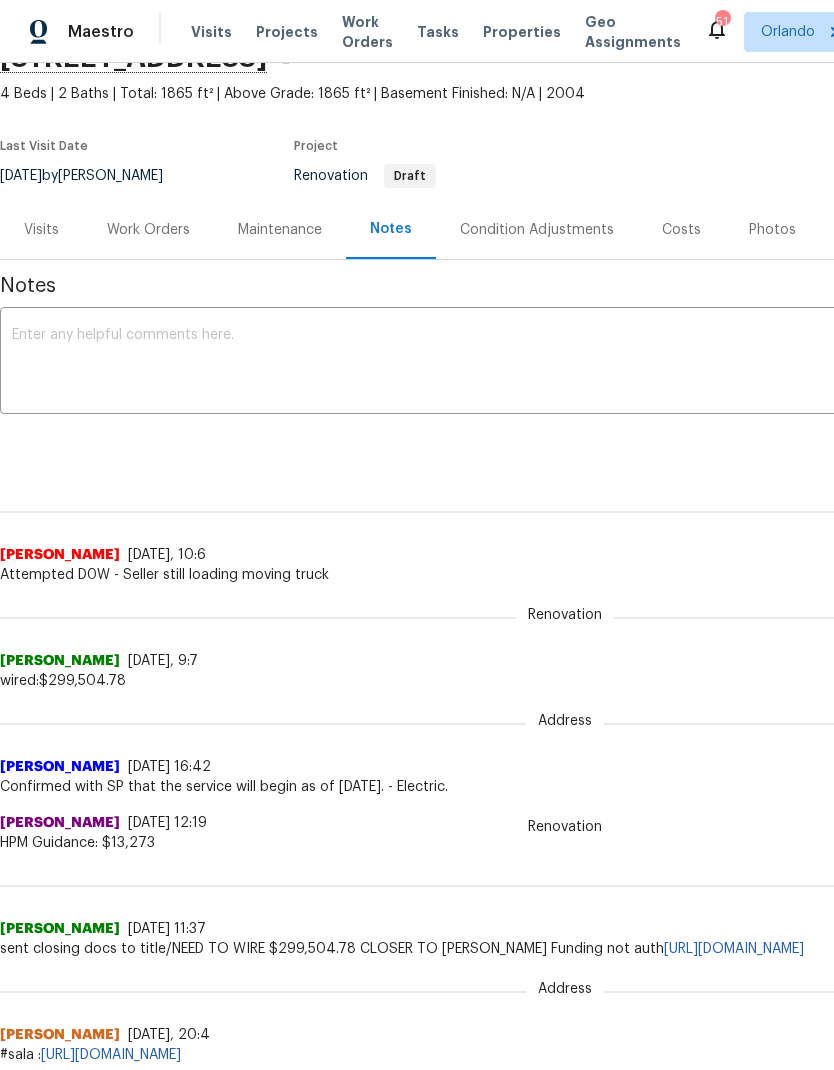 click on "Work Orders" at bounding box center [148, 230] 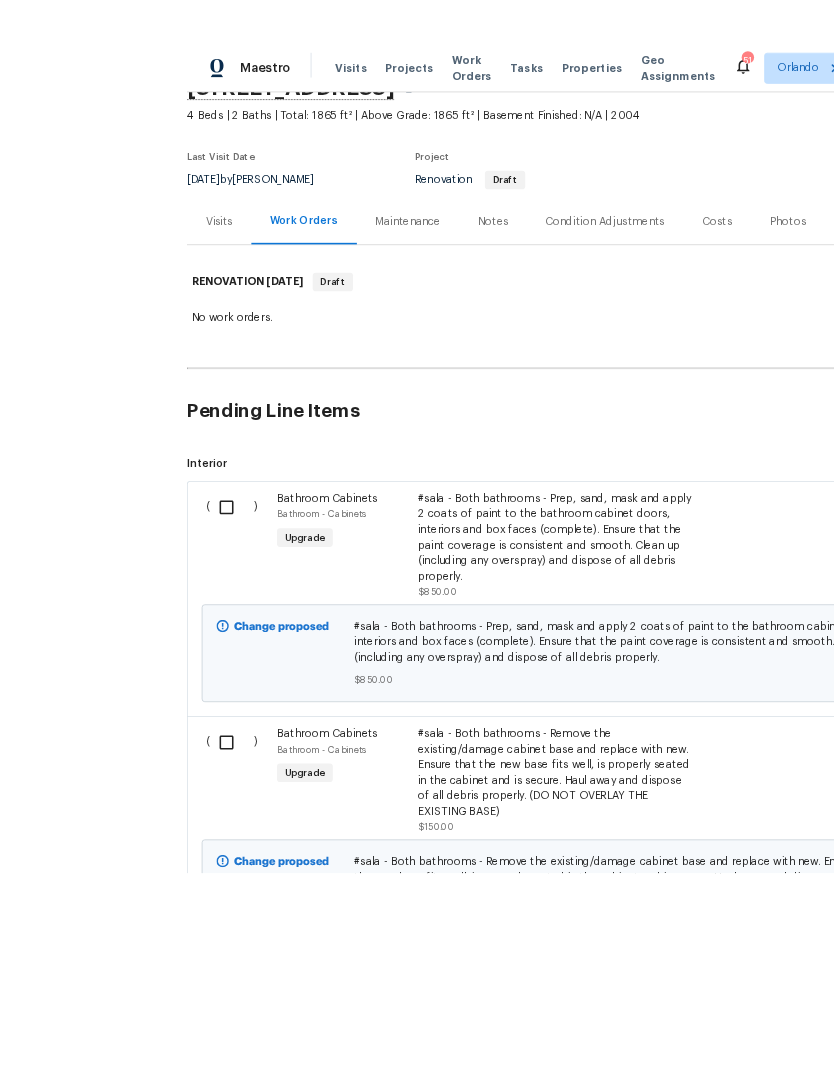 scroll, scrollTop: 80, scrollLeft: 0, axis: vertical 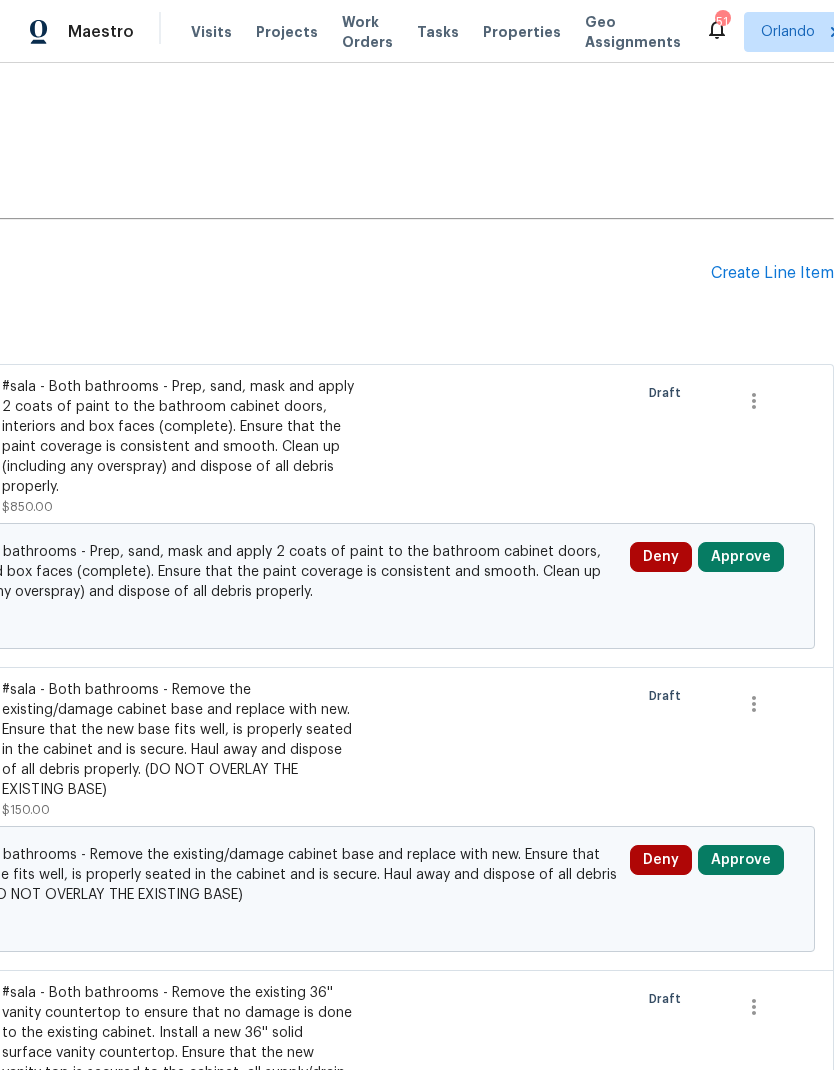 click on "Approve" at bounding box center [741, 557] 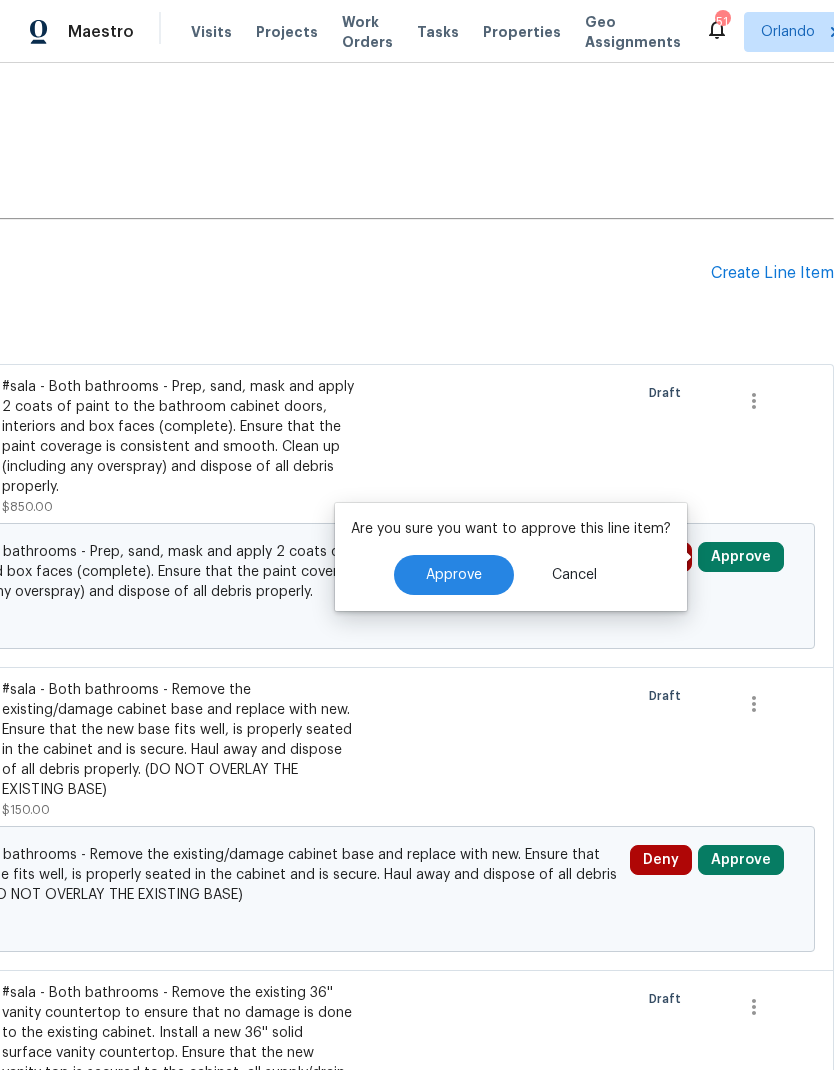 click on "Approve" at bounding box center (454, 575) 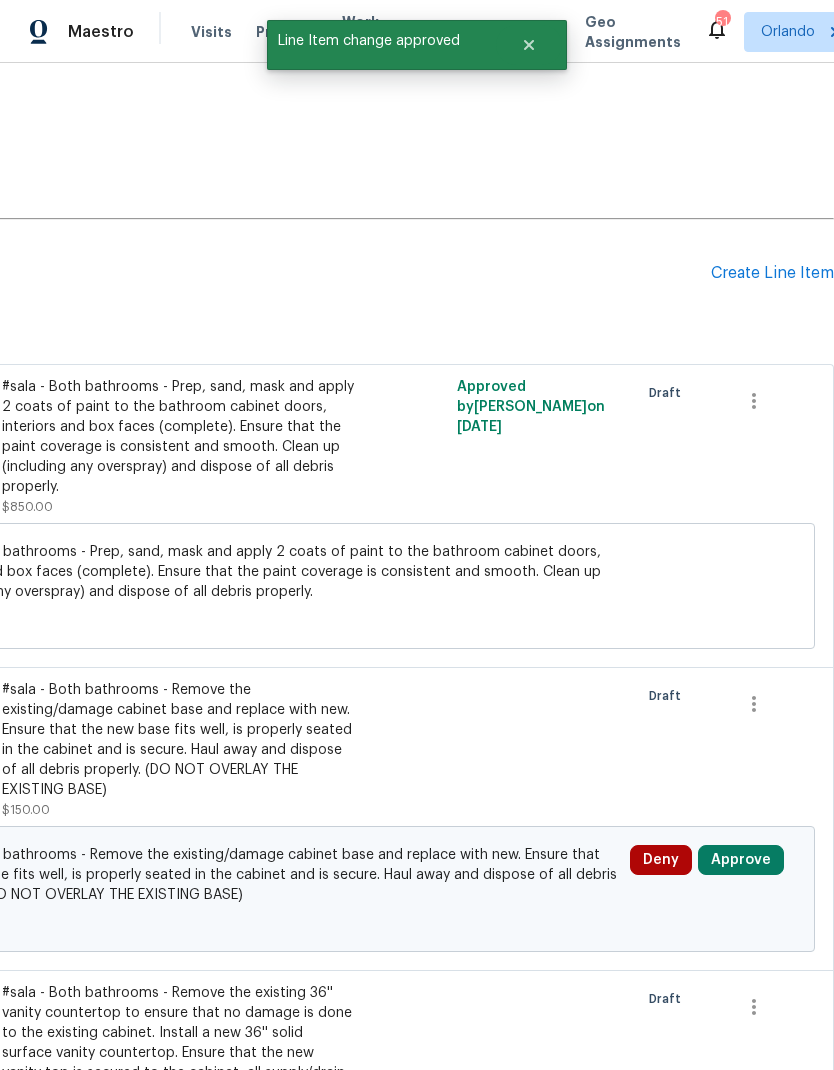 click on "Approve" at bounding box center [741, 860] 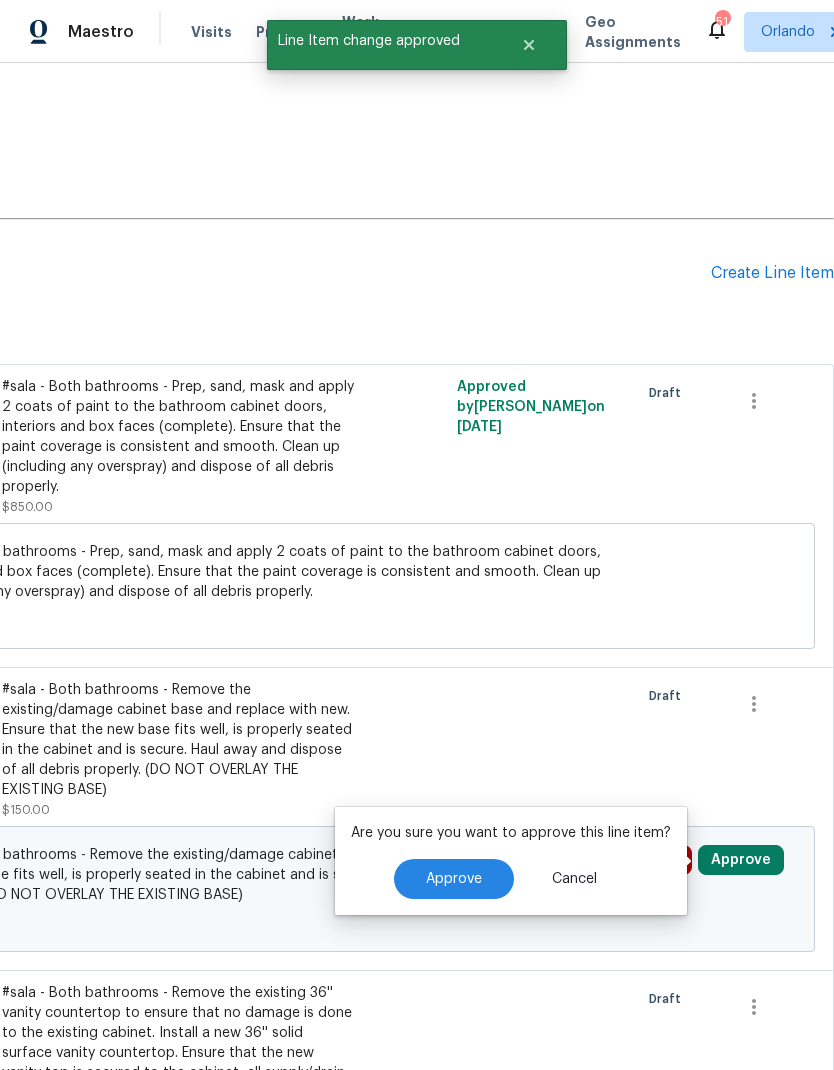click on "Approve" at bounding box center (454, 879) 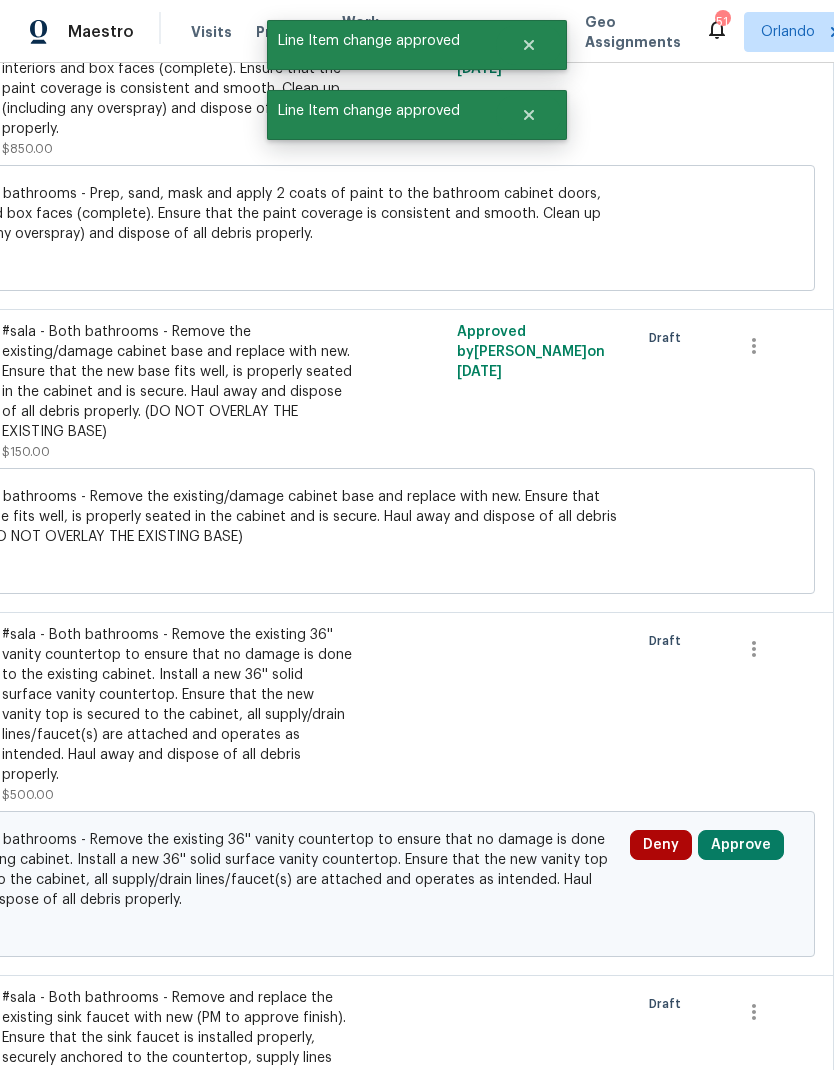 scroll, scrollTop: 665, scrollLeft: 296, axis: both 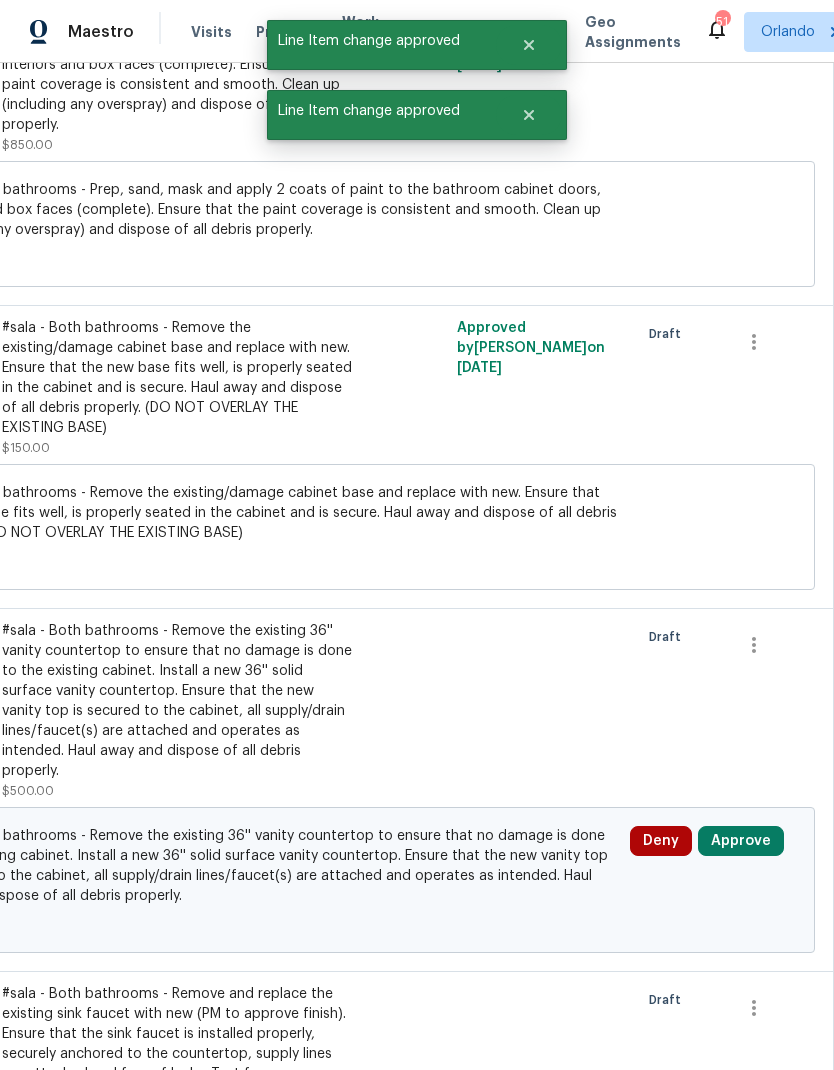 click on "Approve" at bounding box center [741, 841] 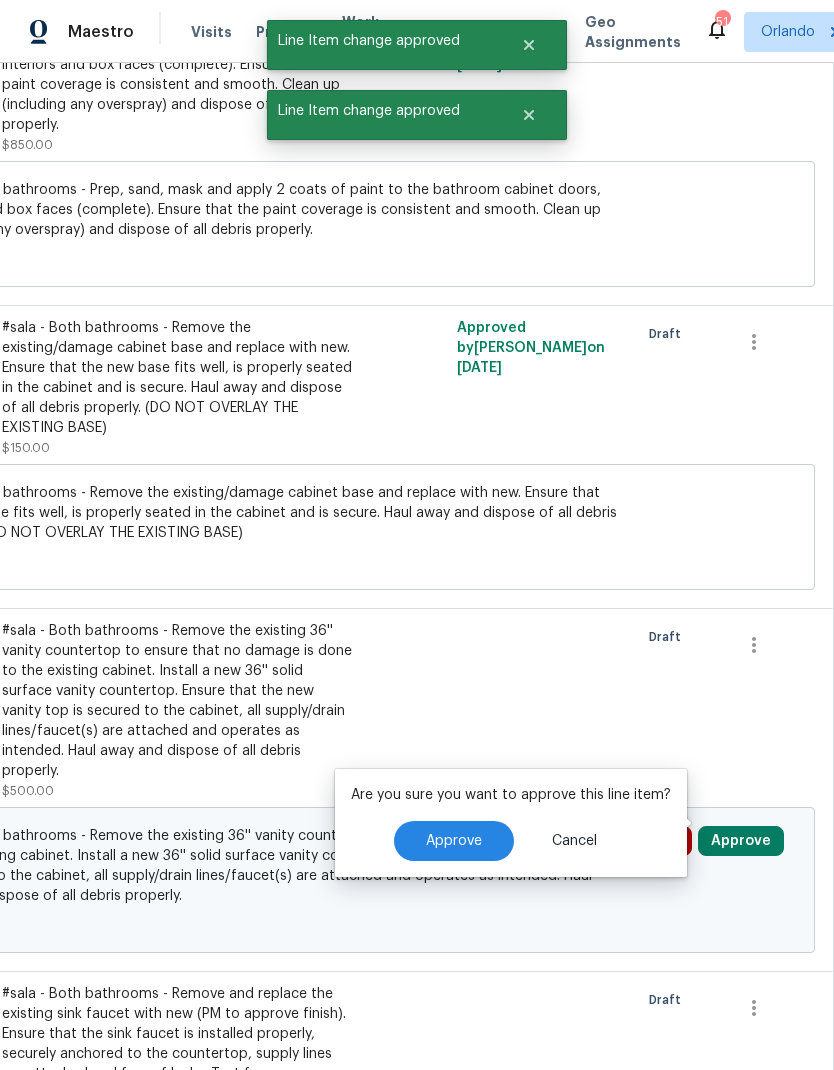 click on "Approve" at bounding box center (454, 841) 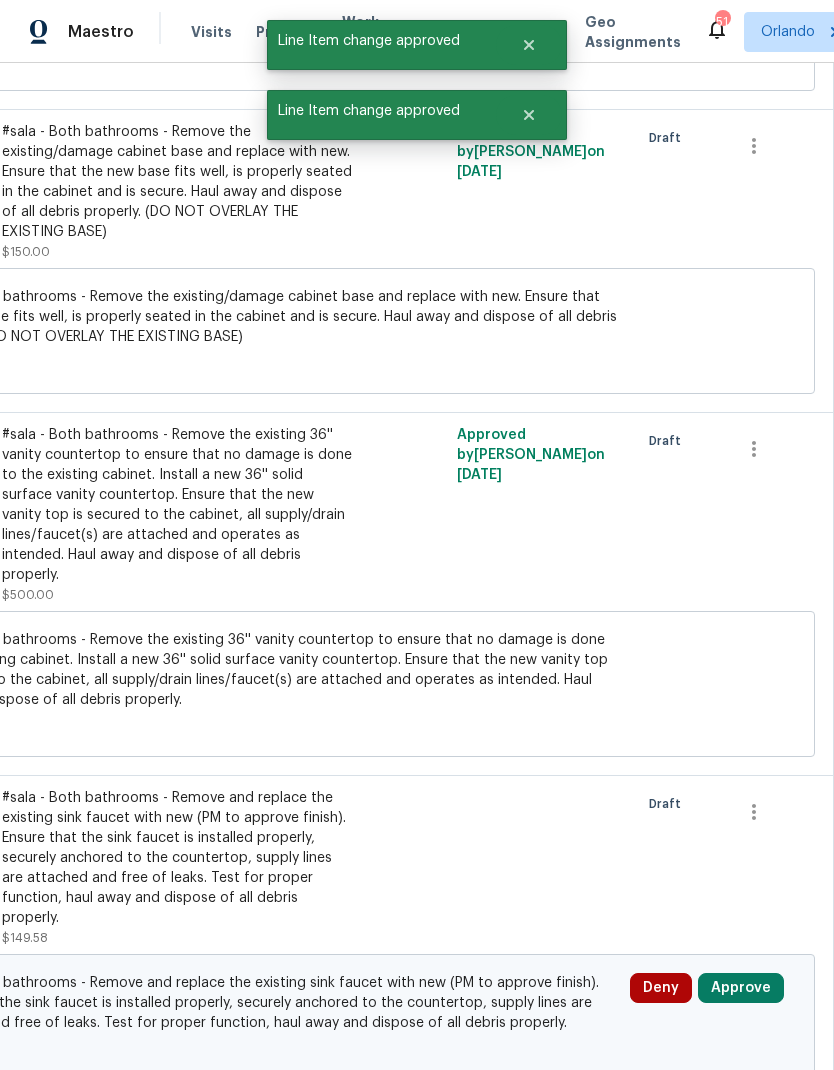 scroll, scrollTop: 853, scrollLeft: 296, axis: both 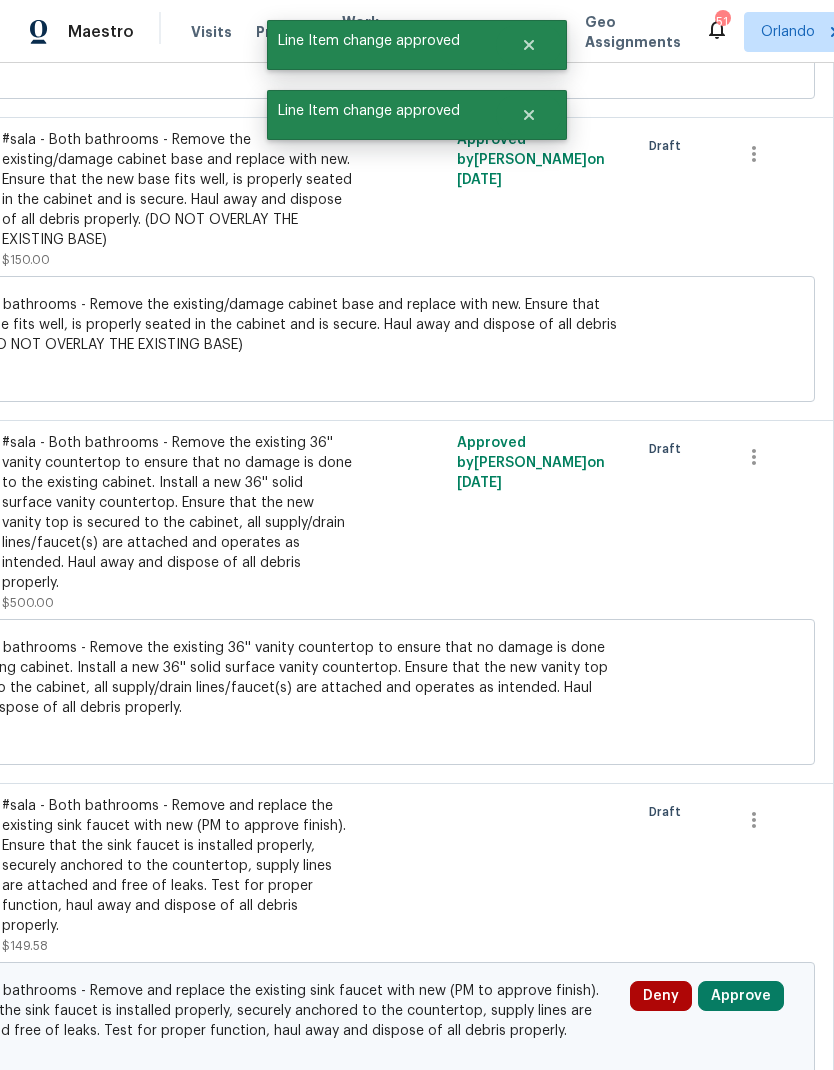 click on "Approve" at bounding box center (741, 996) 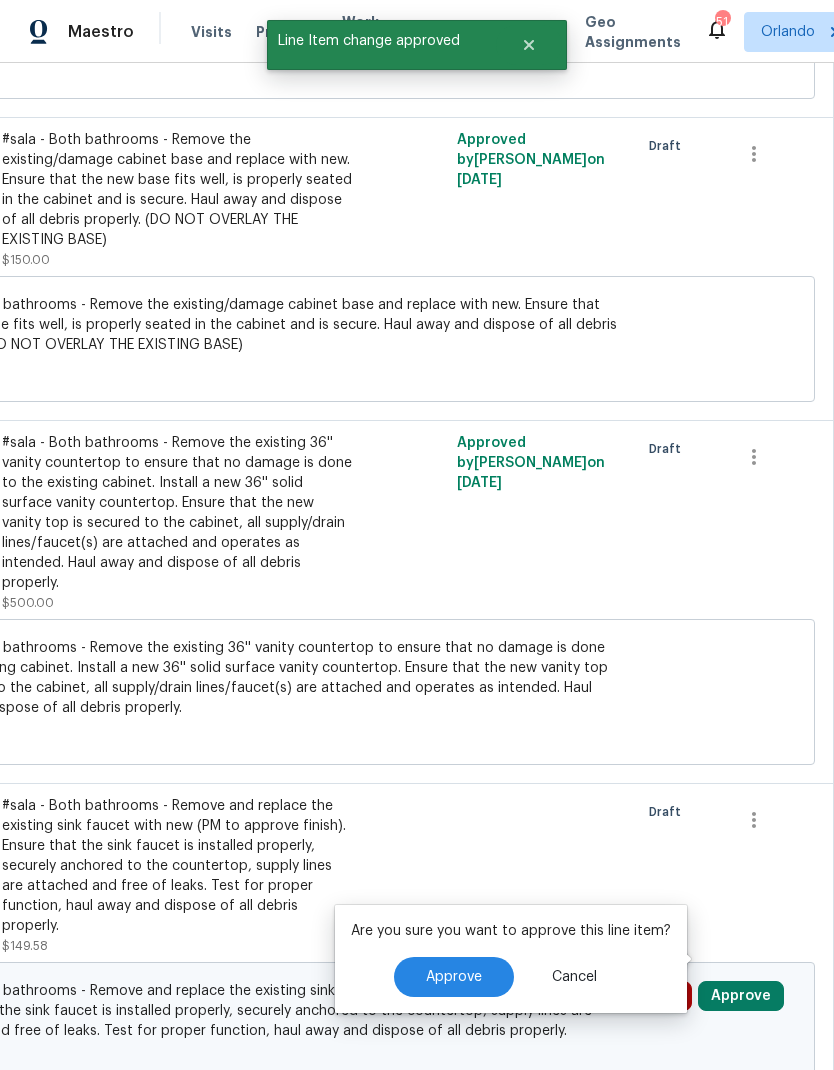 click on "Approve" at bounding box center [454, 977] 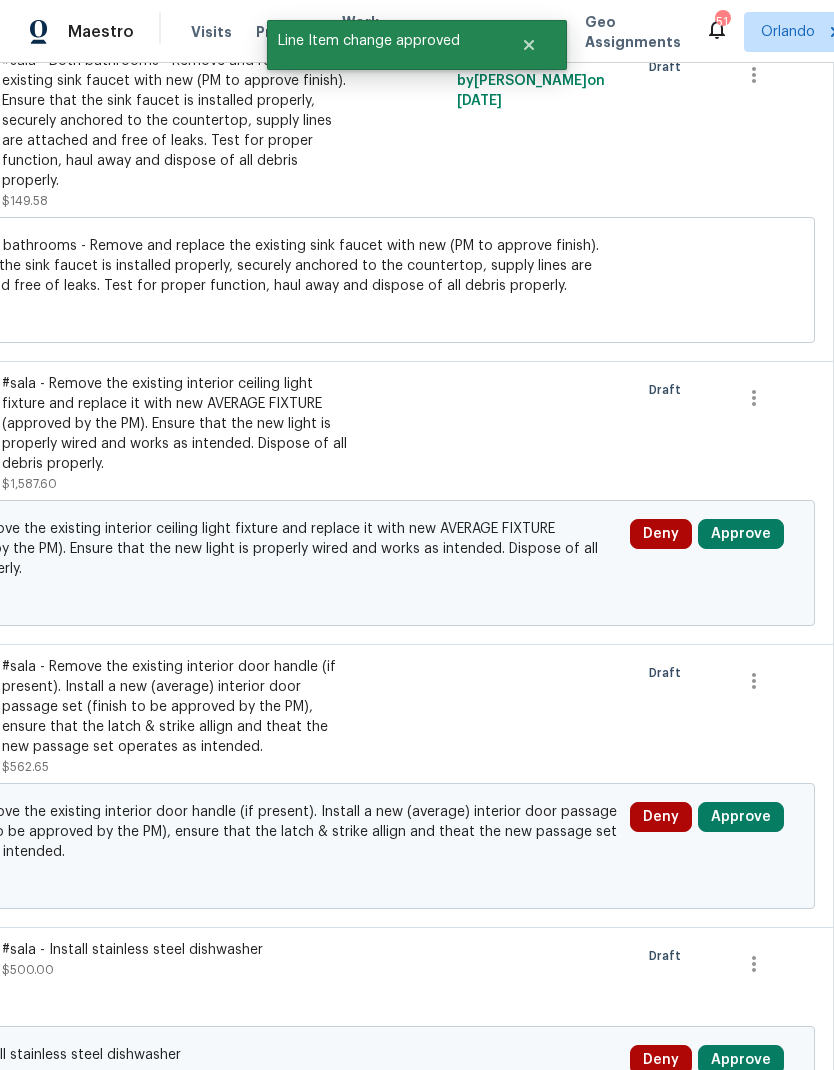 scroll, scrollTop: 1598, scrollLeft: 296, axis: both 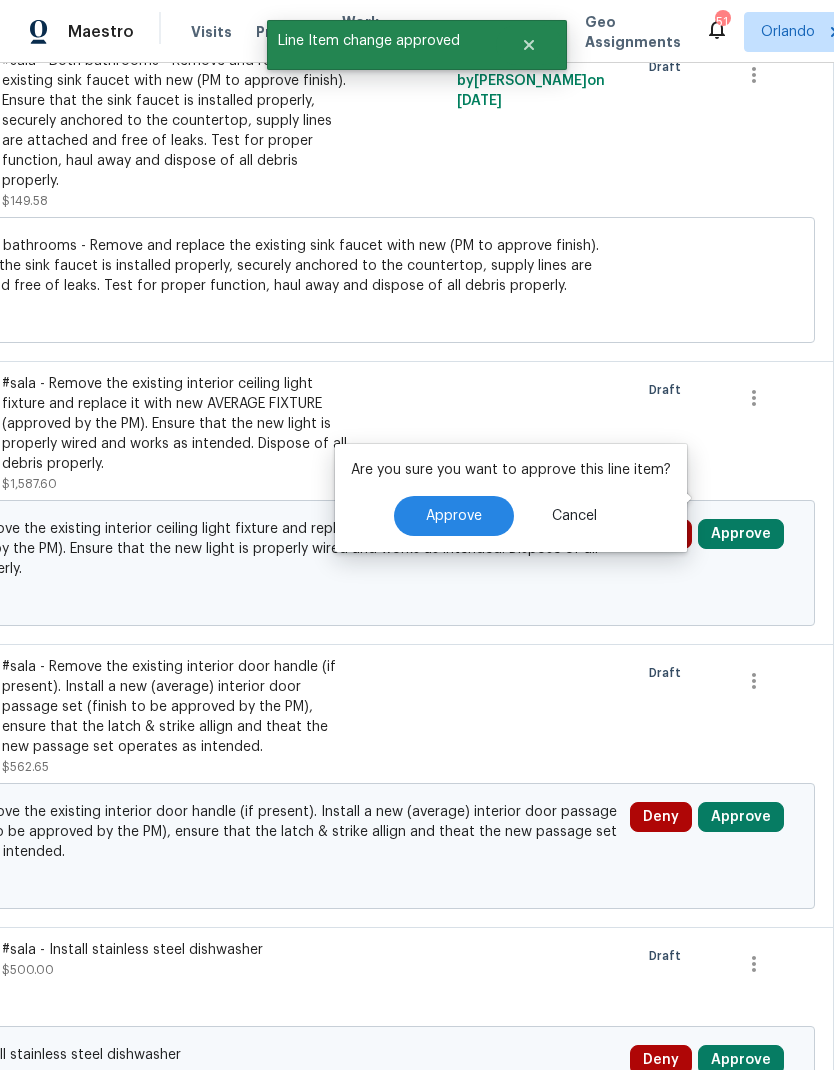 click on "Approve" at bounding box center (454, 516) 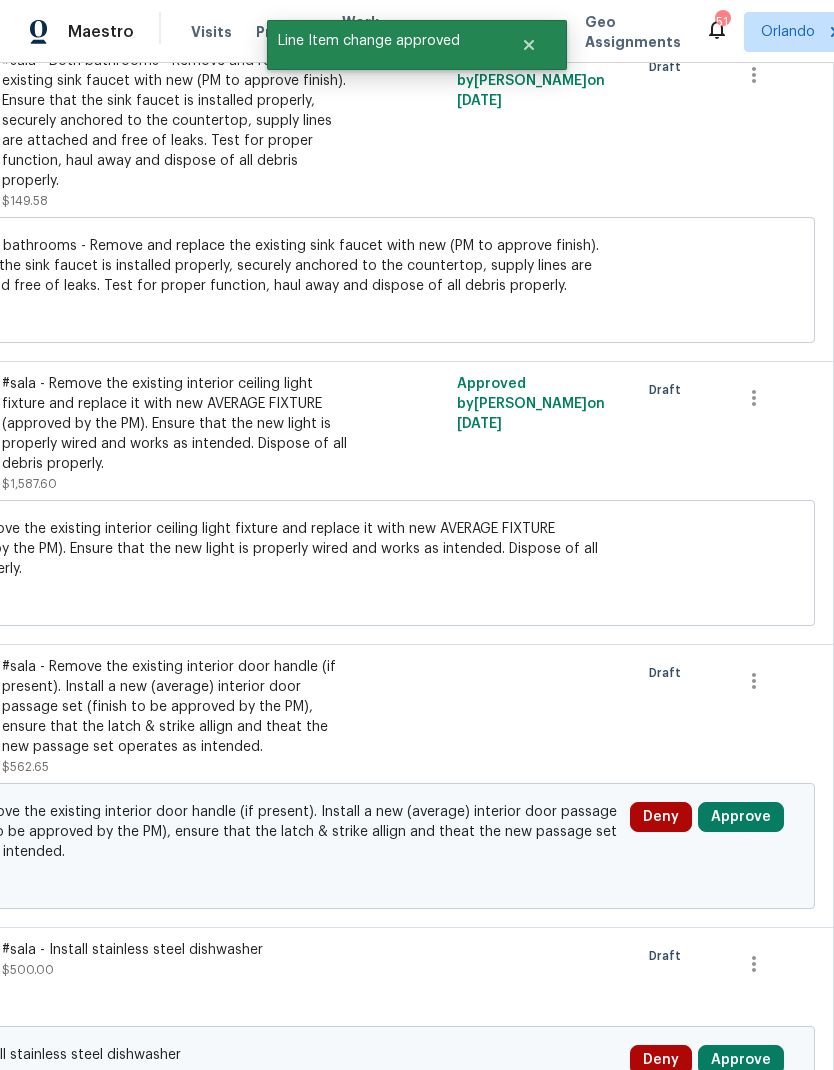 click on "Approve" at bounding box center [741, 817] 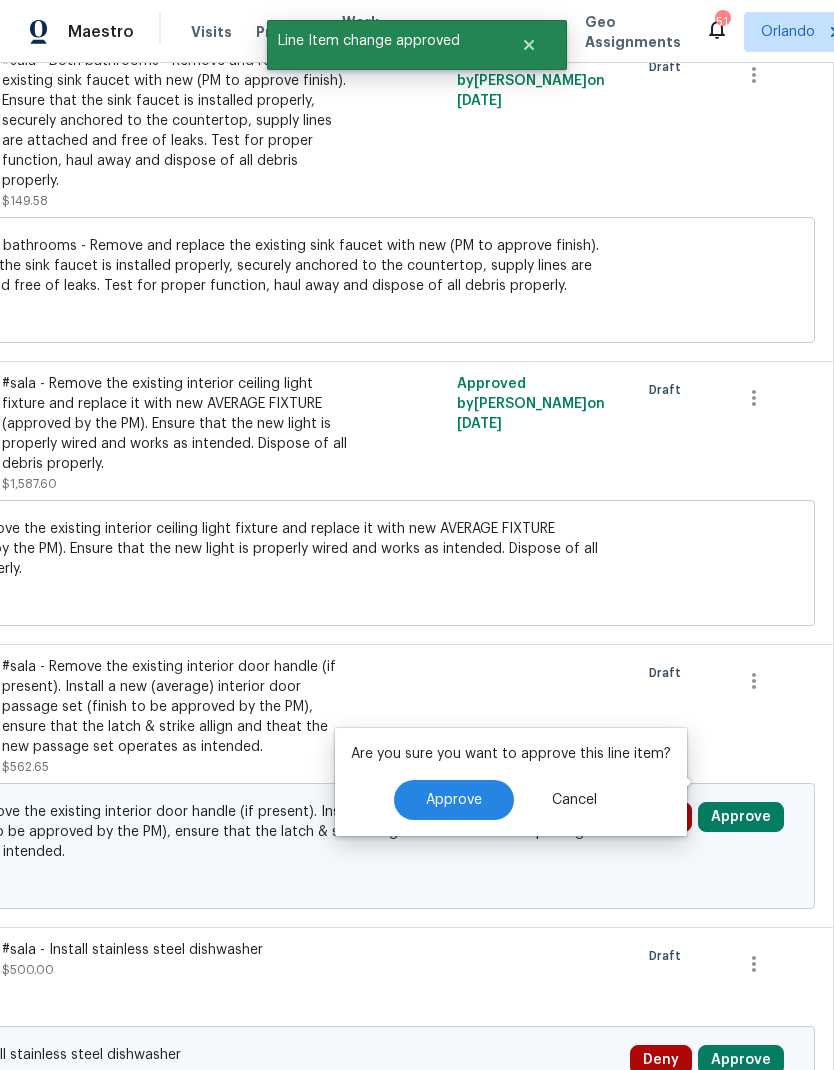 click on "Approve" at bounding box center [454, 800] 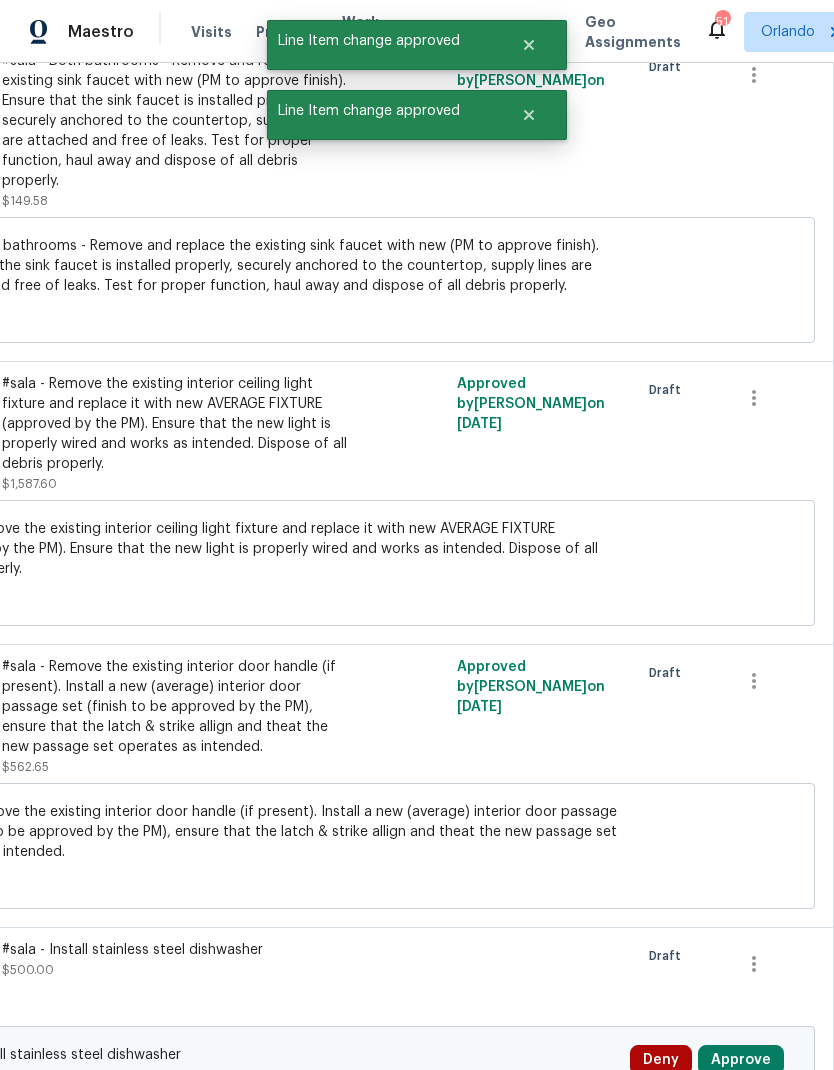 click on "Approve" at bounding box center [741, 1060] 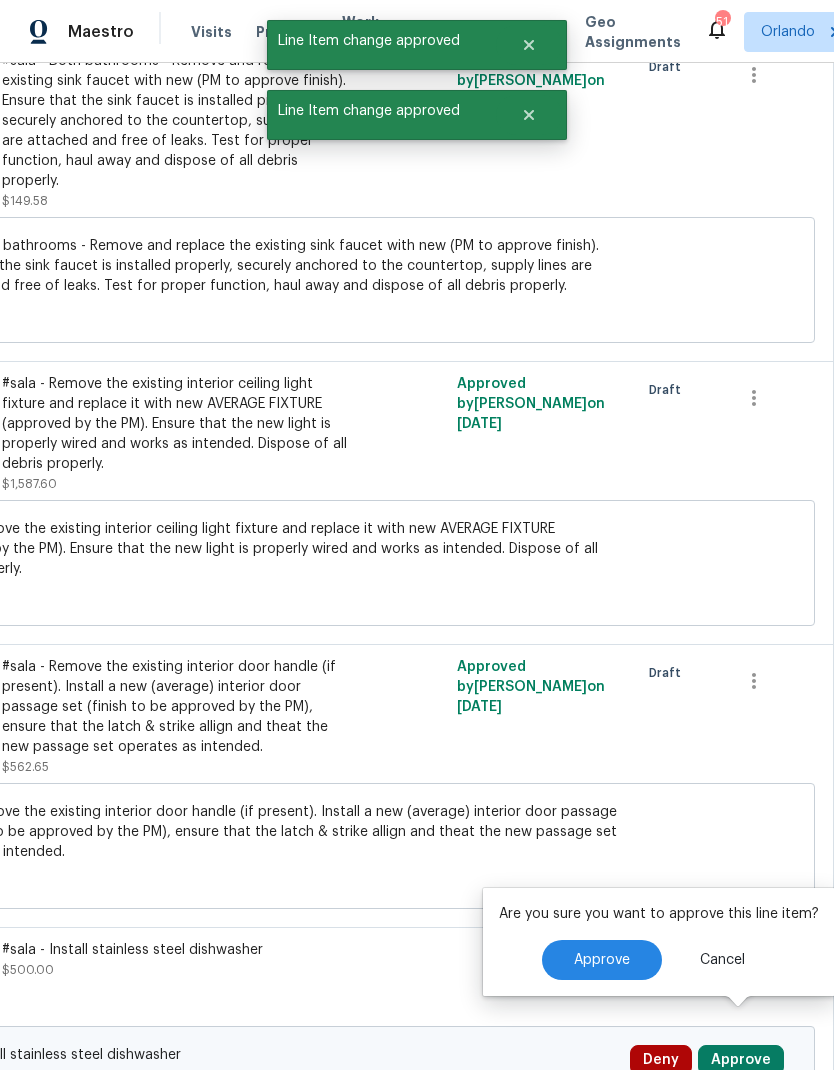 click on "Approve" at bounding box center [602, 960] 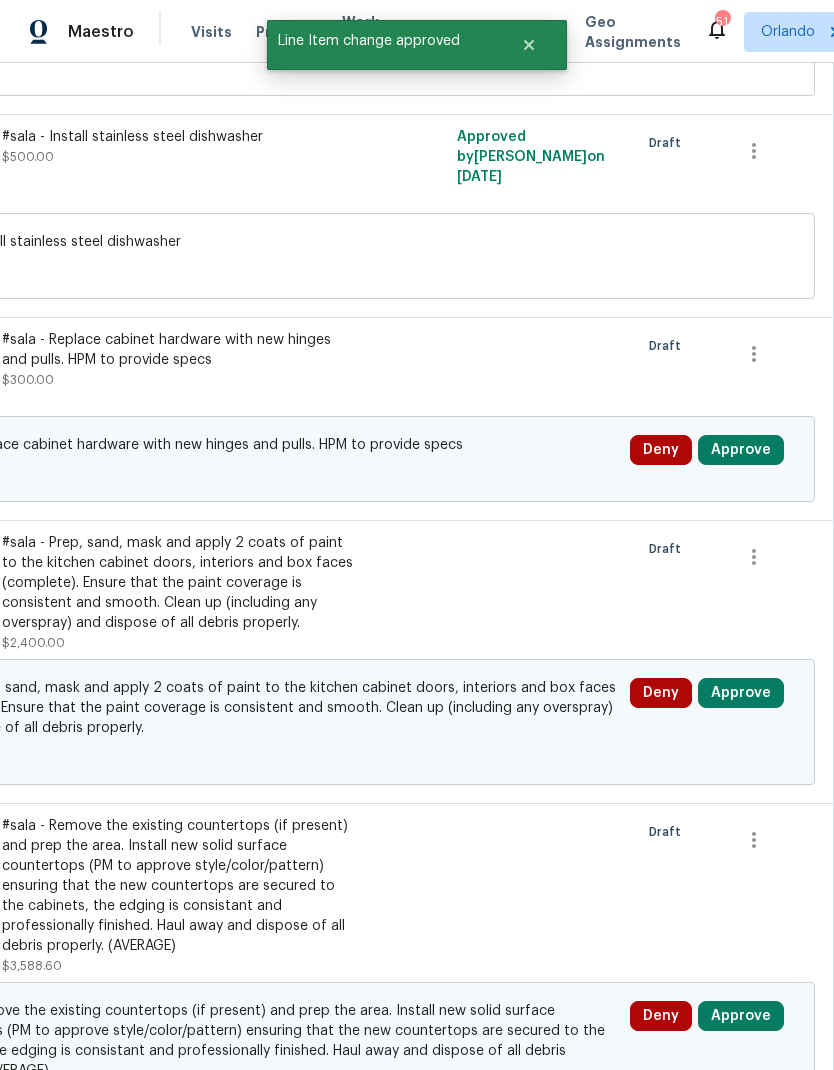 scroll, scrollTop: 2413, scrollLeft: 296, axis: both 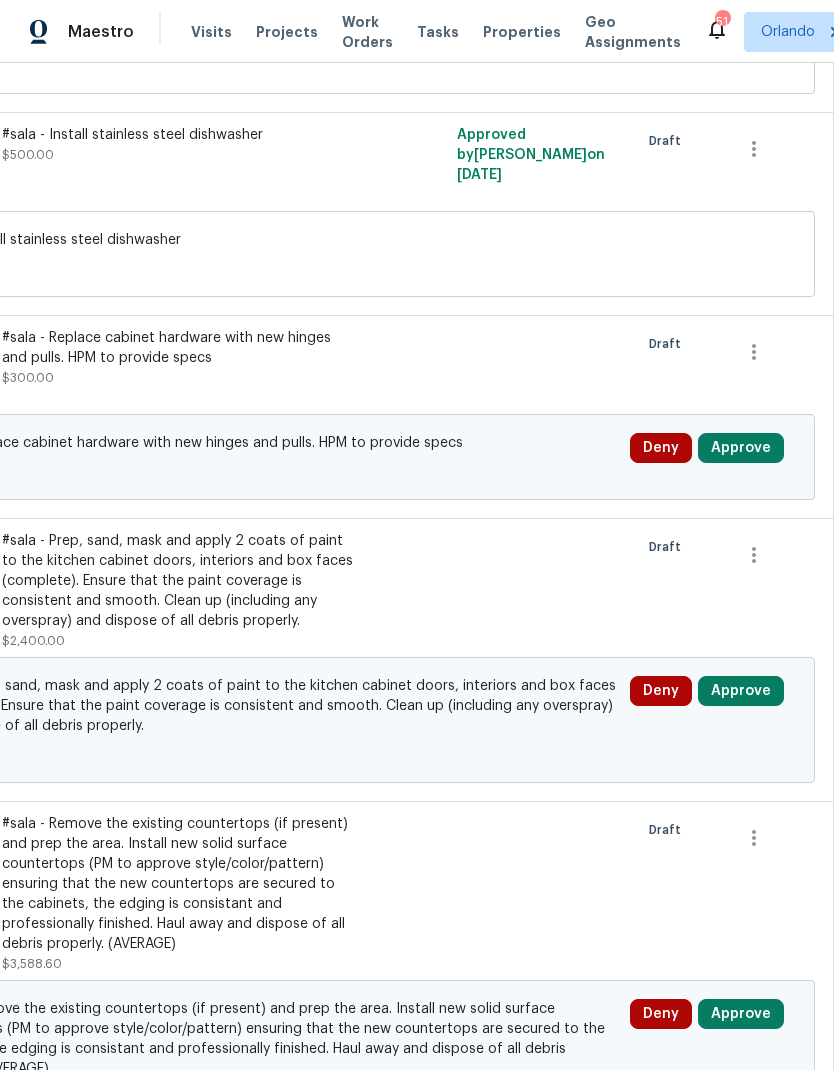click on "Approve" at bounding box center (741, 448) 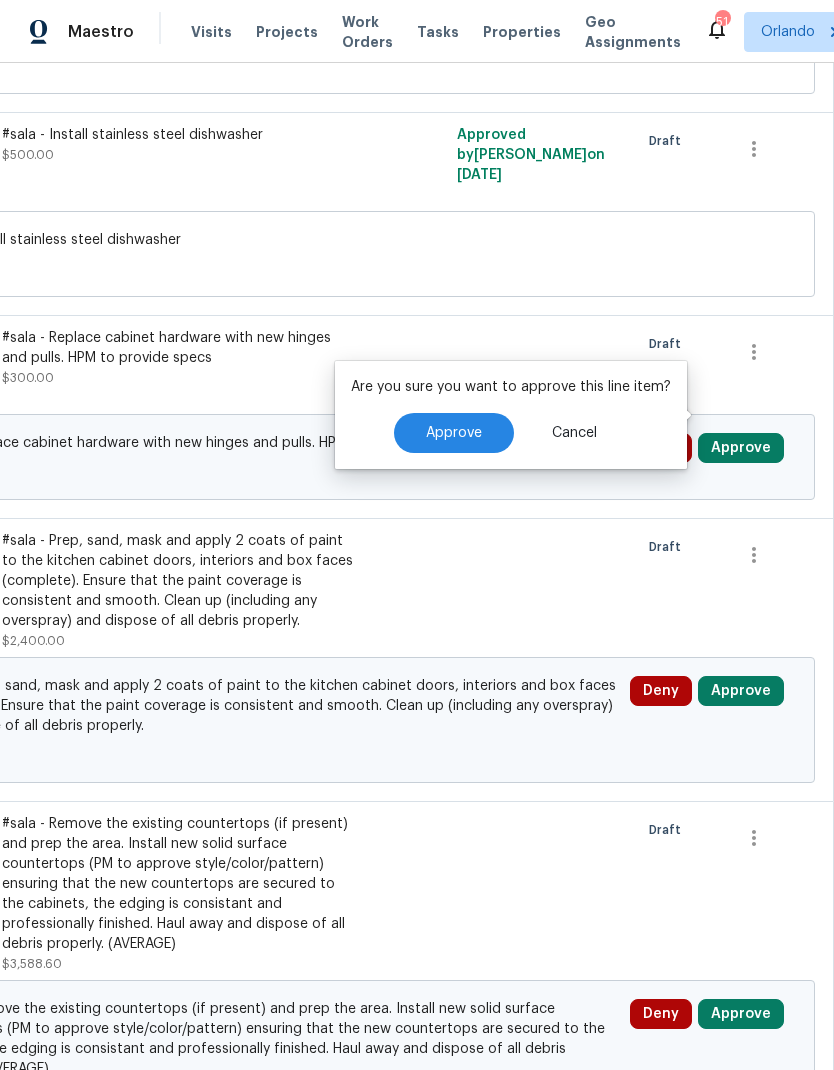 click on "Approve" at bounding box center (454, 433) 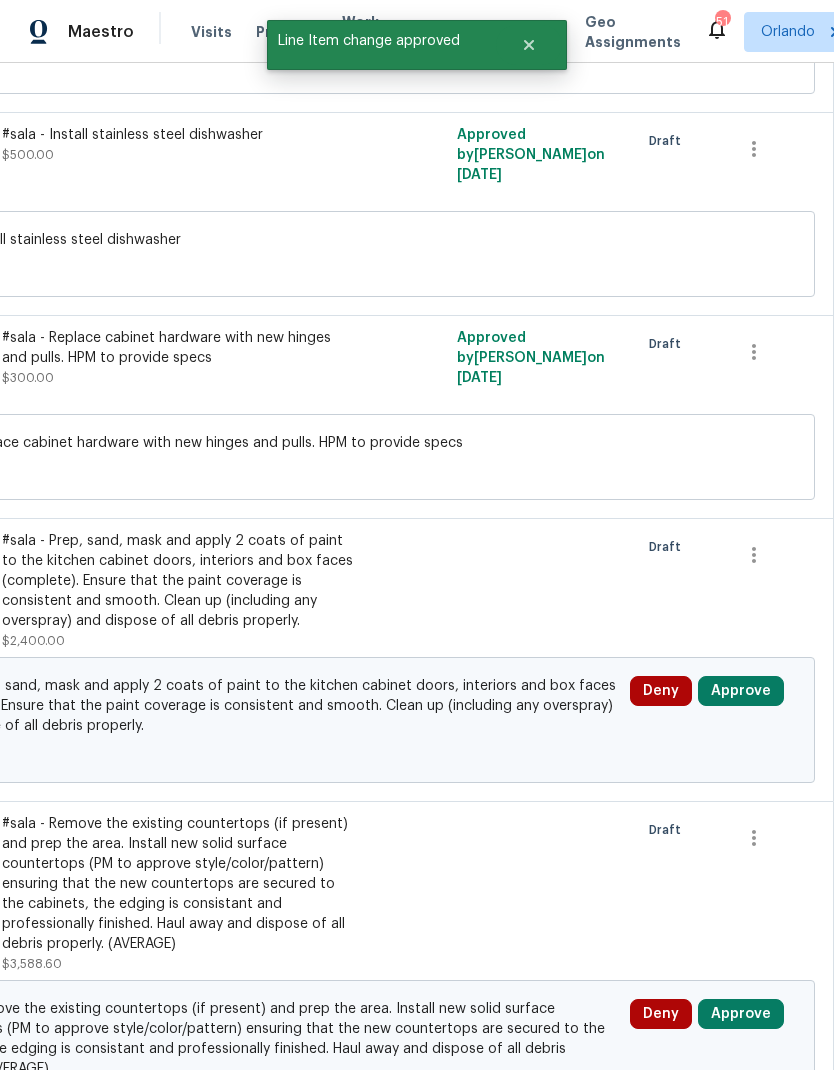 click on "Approve" at bounding box center (741, 691) 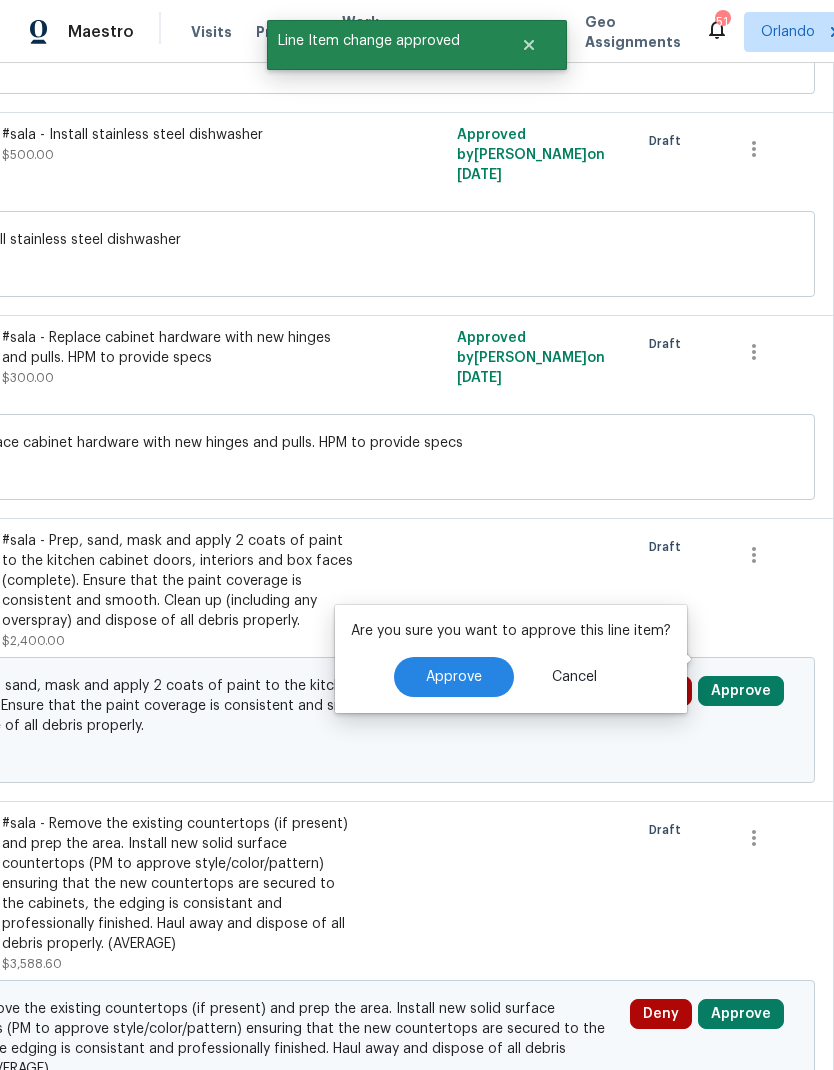 click on "Approve" at bounding box center (454, 677) 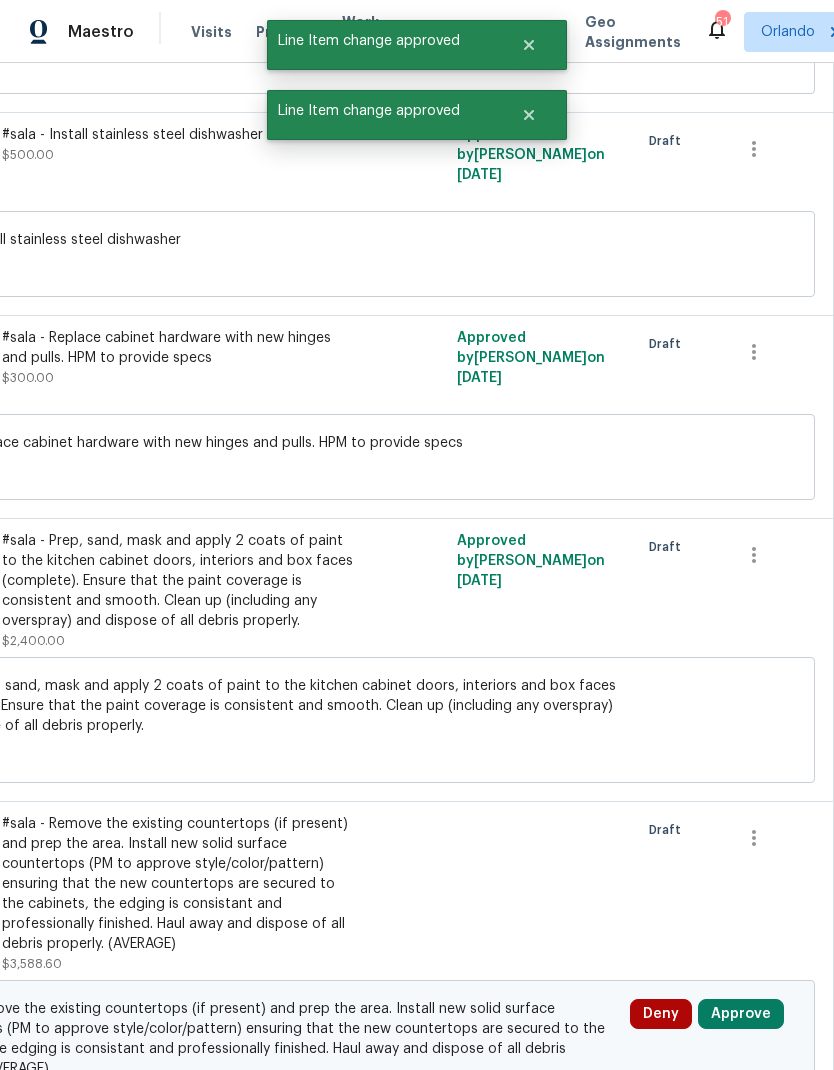 click on "Approve" at bounding box center (741, 1014) 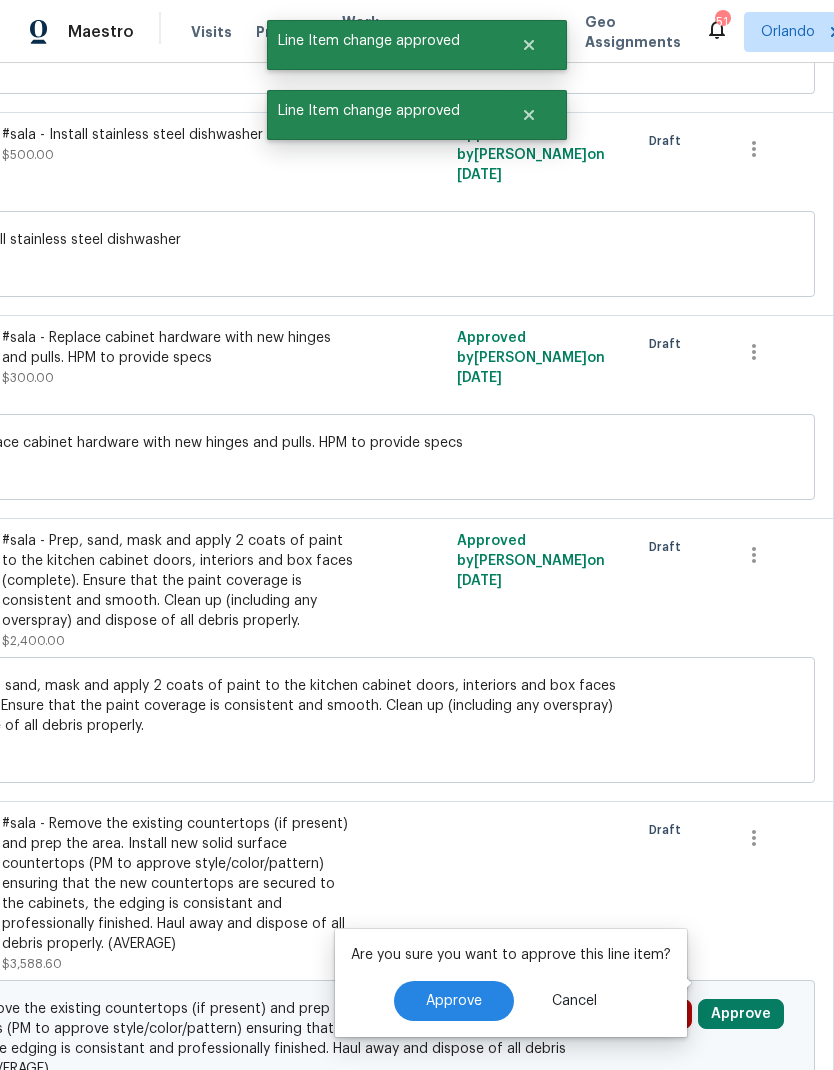 click on "Approve" at bounding box center [454, 1001] 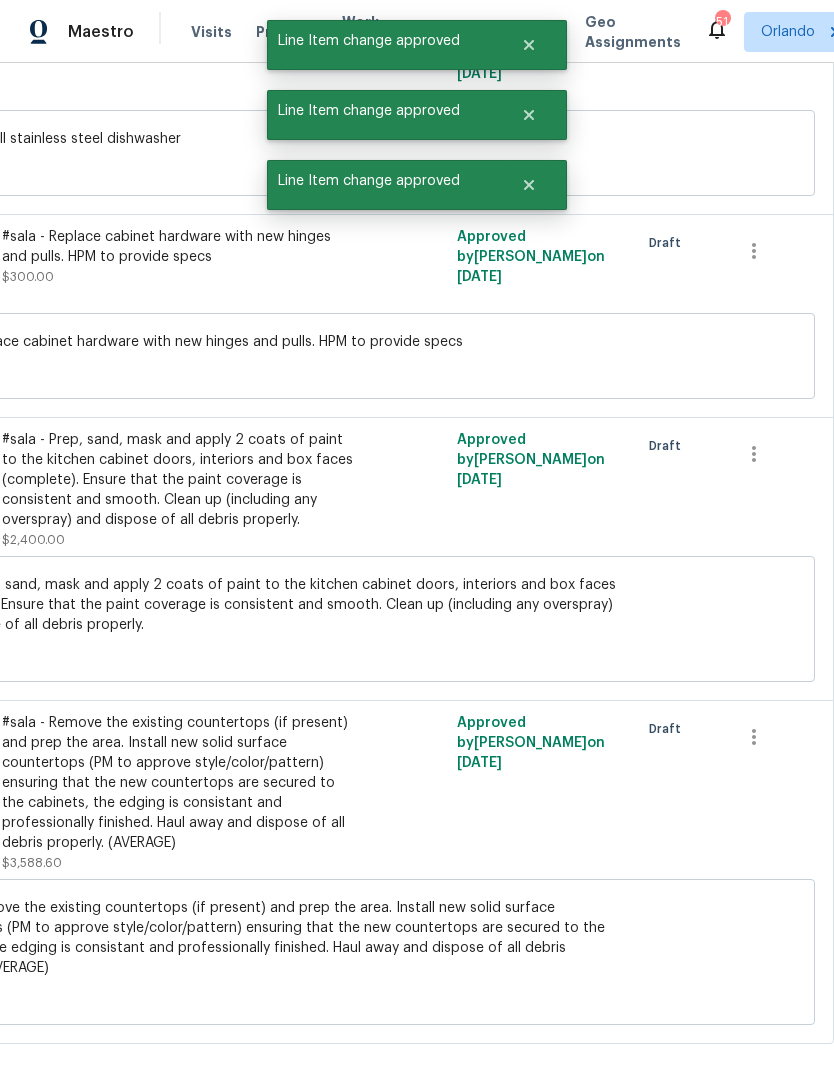 scroll, scrollTop: 2513, scrollLeft: 296, axis: both 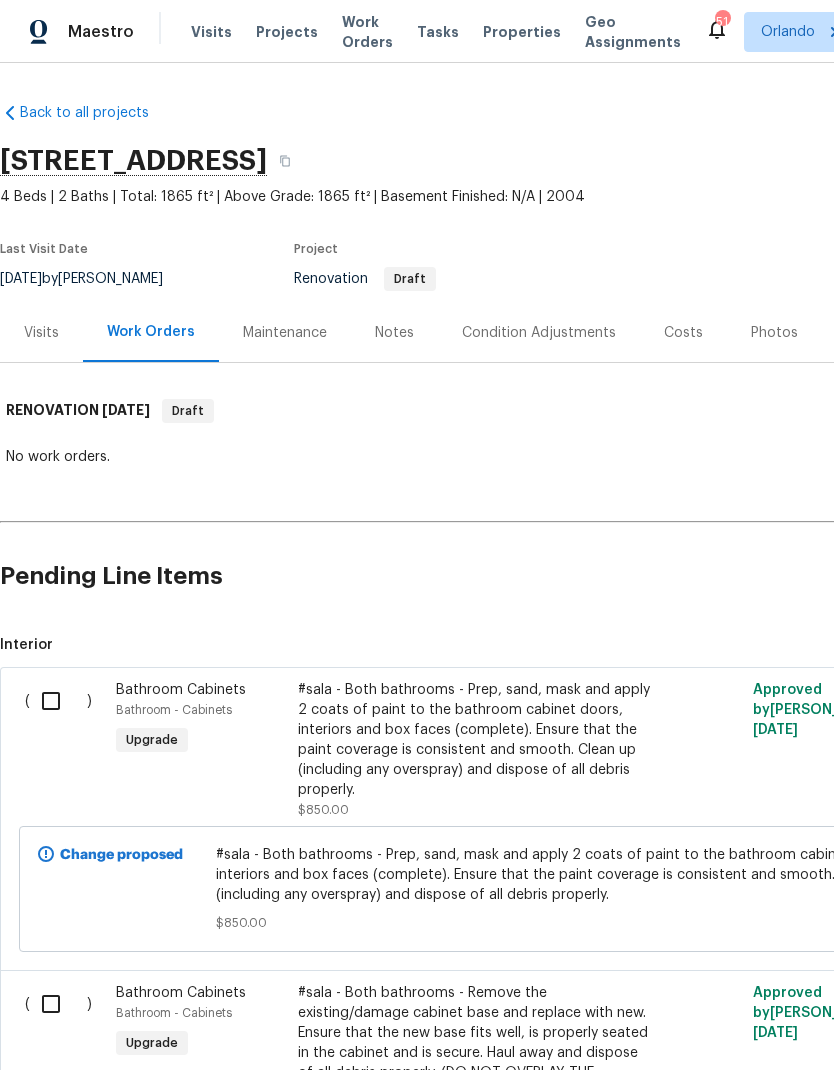 click on "Notes" at bounding box center [394, 333] 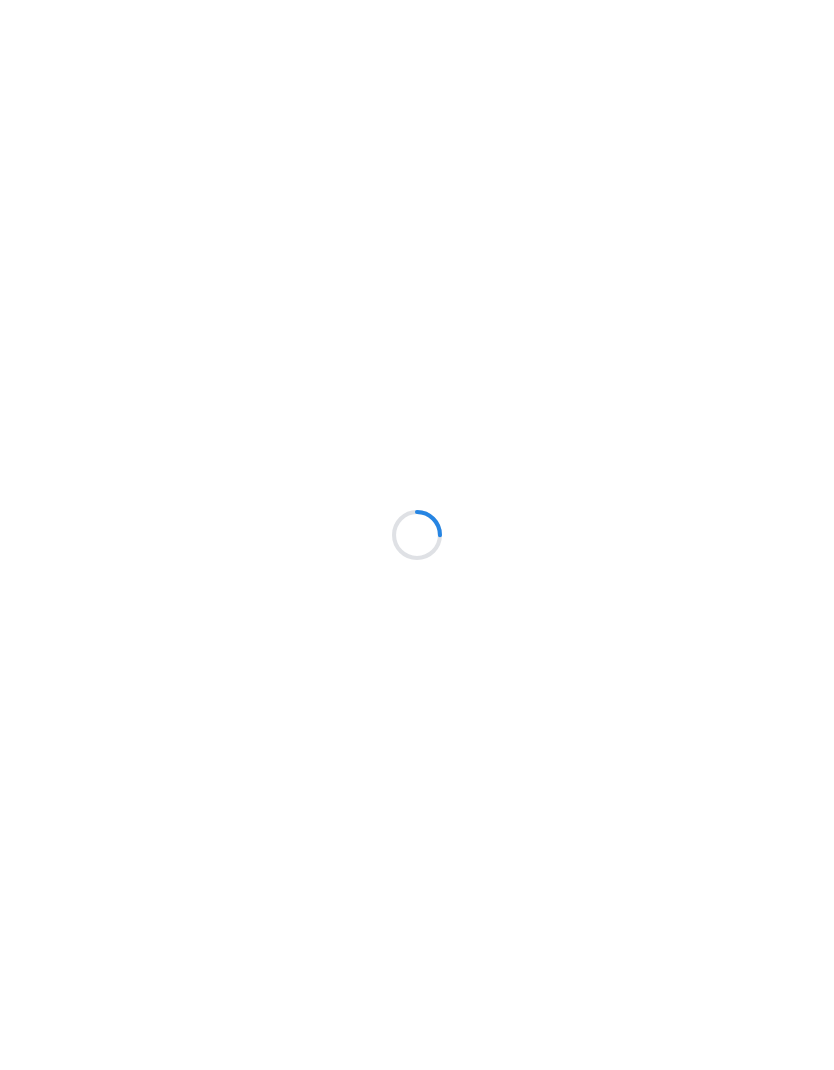 scroll, scrollTop: 0, scrollLeft: 0, axis: both 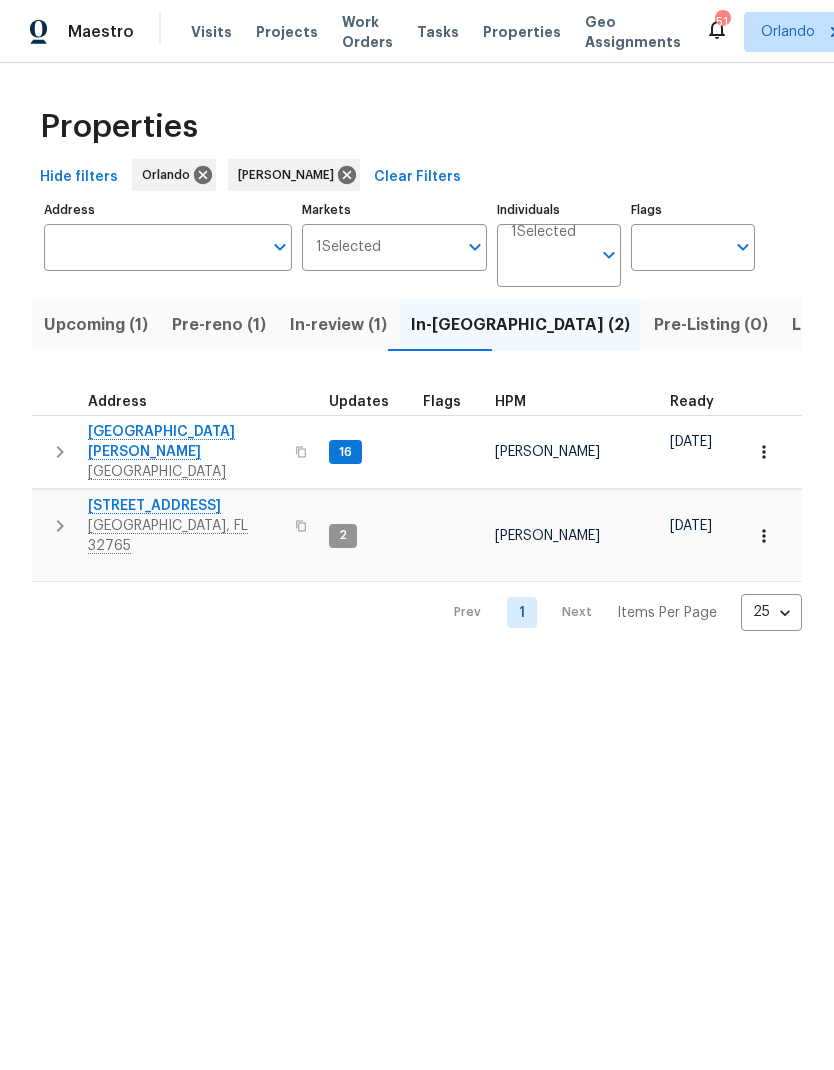 click on "Upcoming (1)" at bounding box center (96, 325) 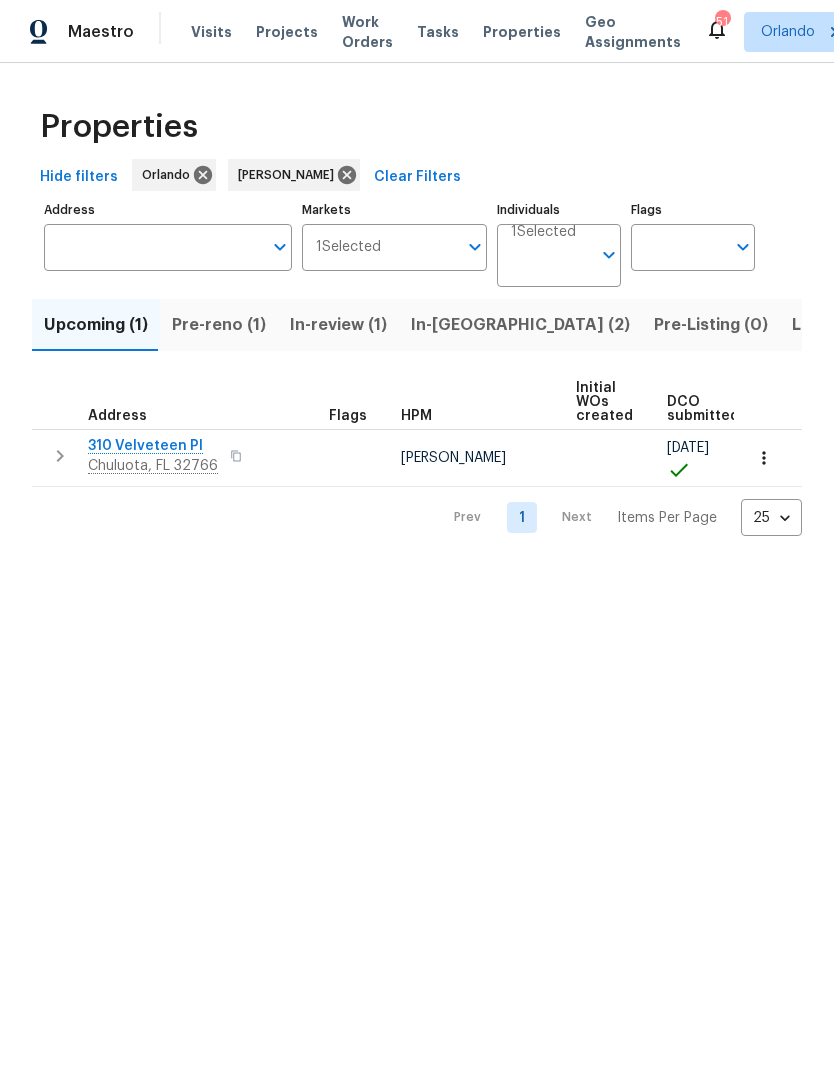 click on "Pre-reno (1)" at bounding box center [219, 325] 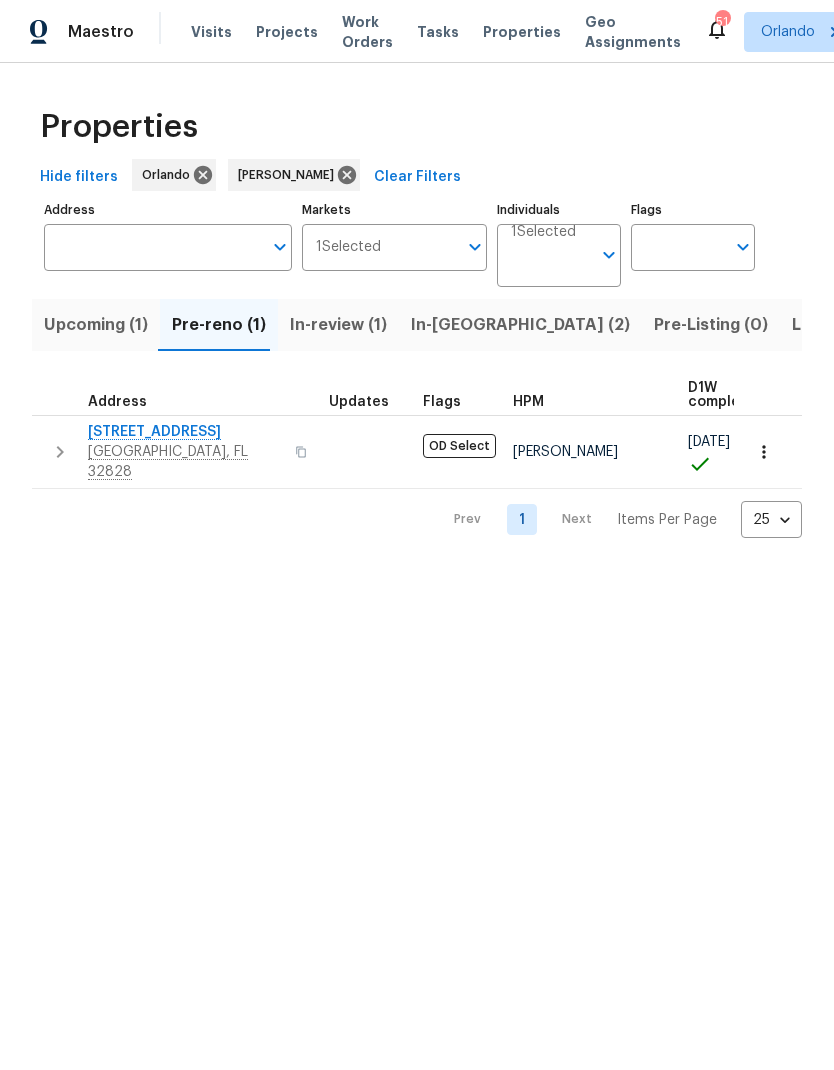 click on "Upcoming (1)" at bounding box center (96, 325) 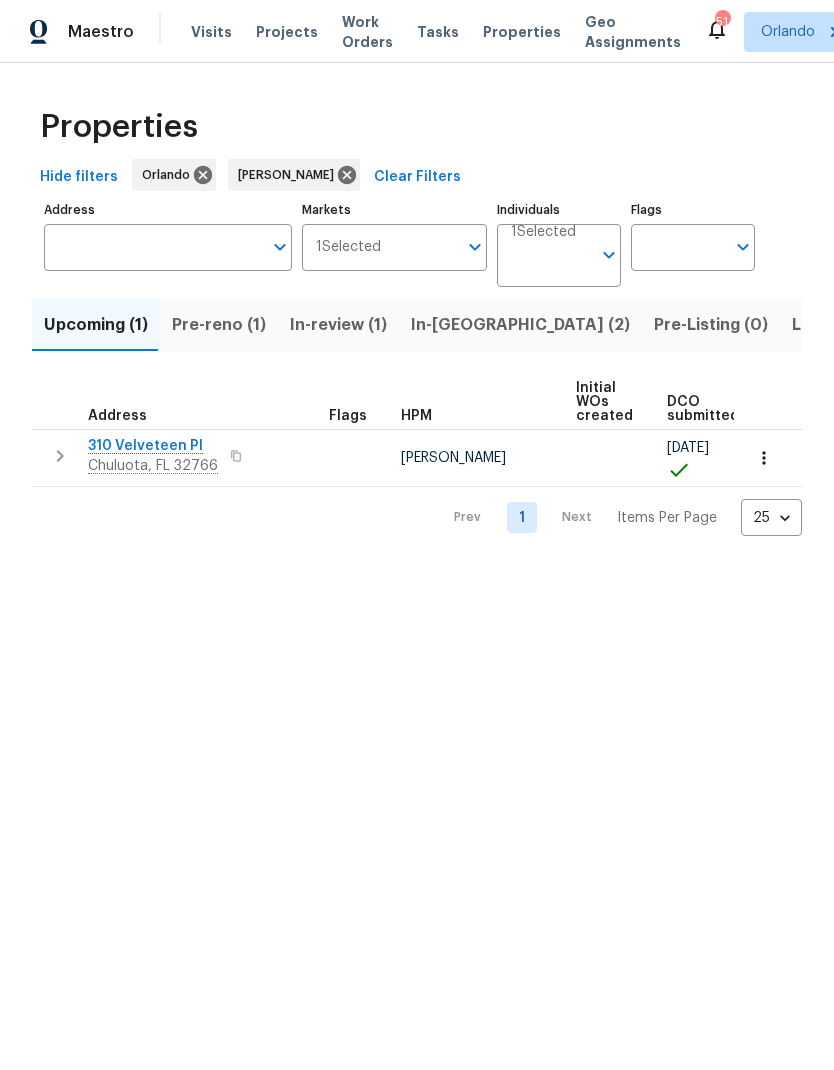 click 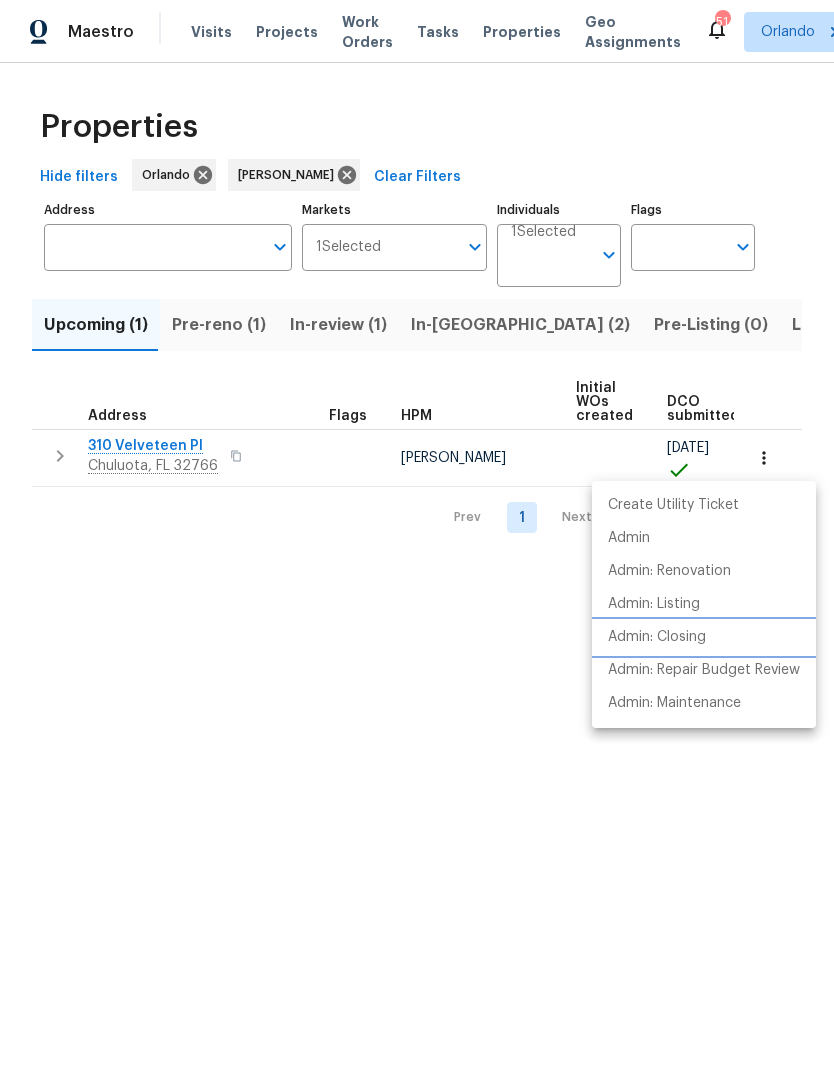 click on "Admin: Closing" at bounding box center (657, 637) 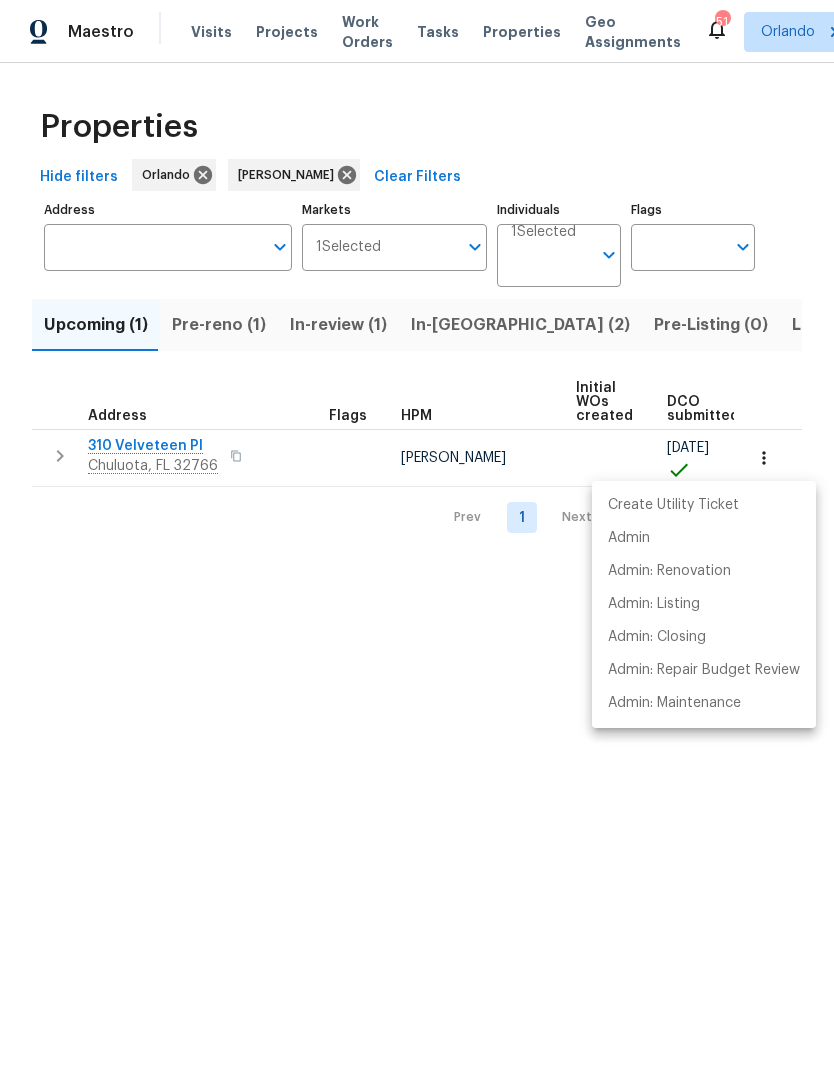 click at bounding box center [417, 535] 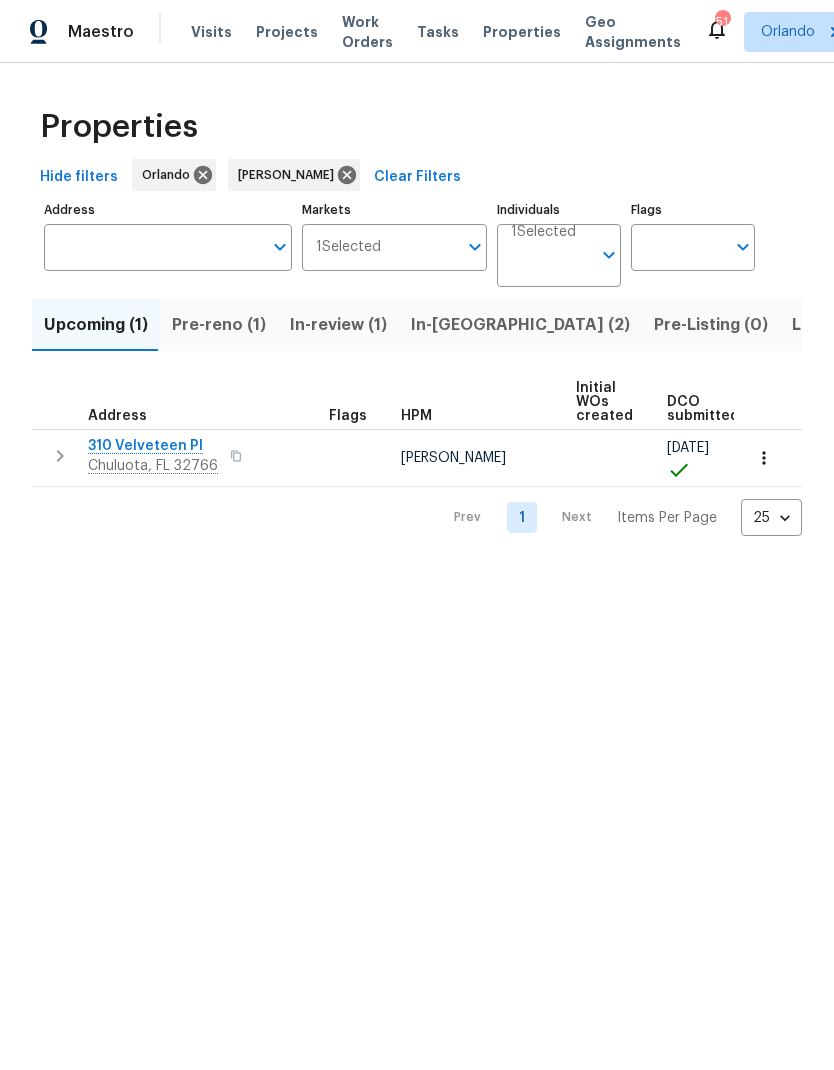 click on "In-reno (2)" at bounding box center (520, 325) 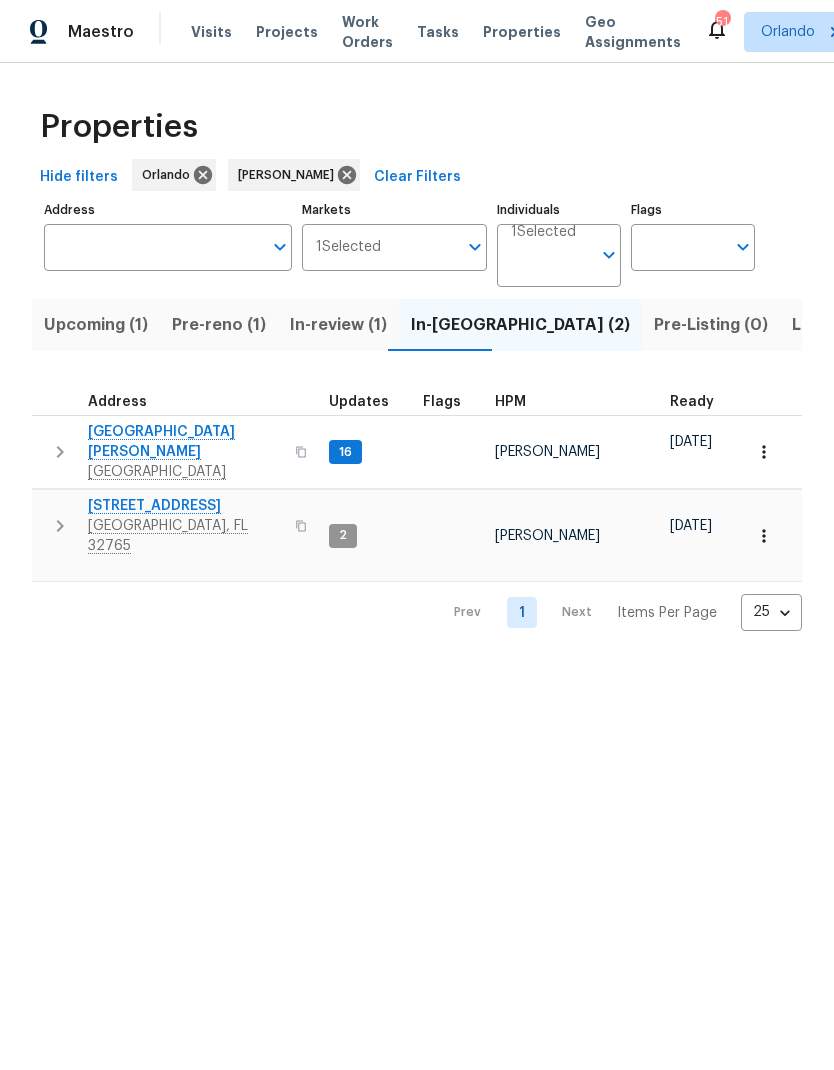 scroll, scrollTop: 16, scrollLeft: 0, axis: vertical 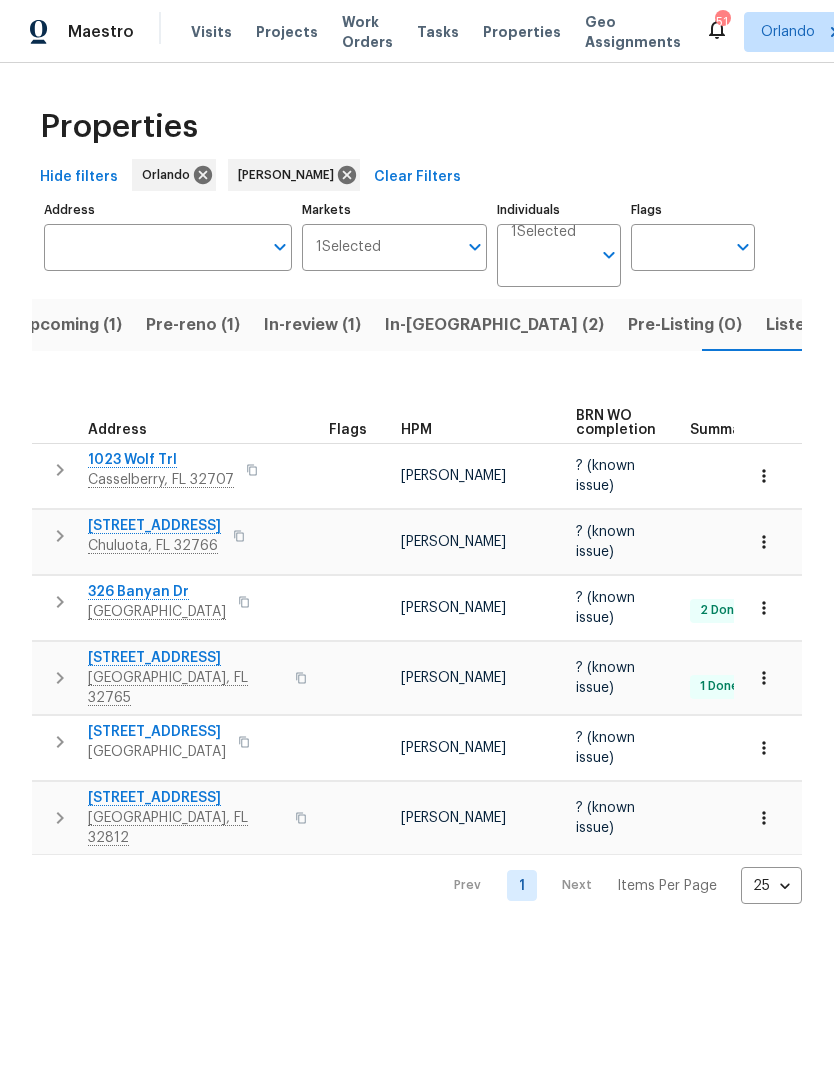 click on "Listed (15)" at bounding box center [807, 325] 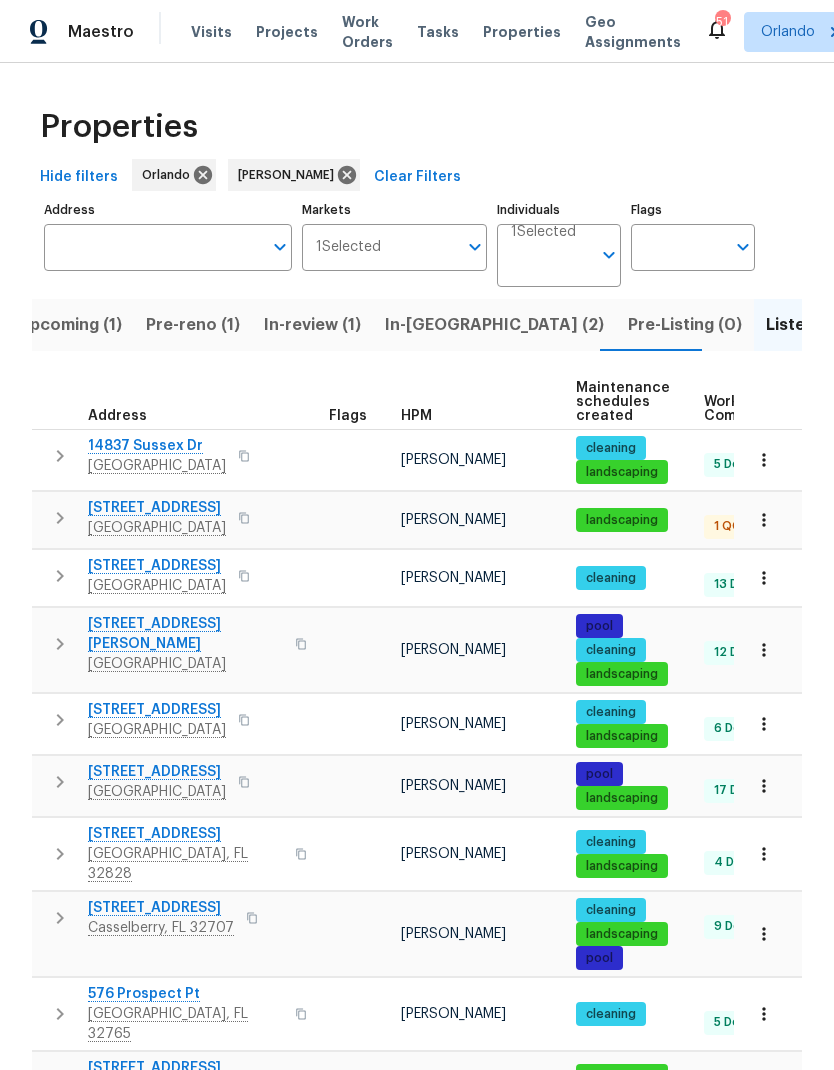 scroll, scrollTop: 0, scrollLeft: 0, axis: both 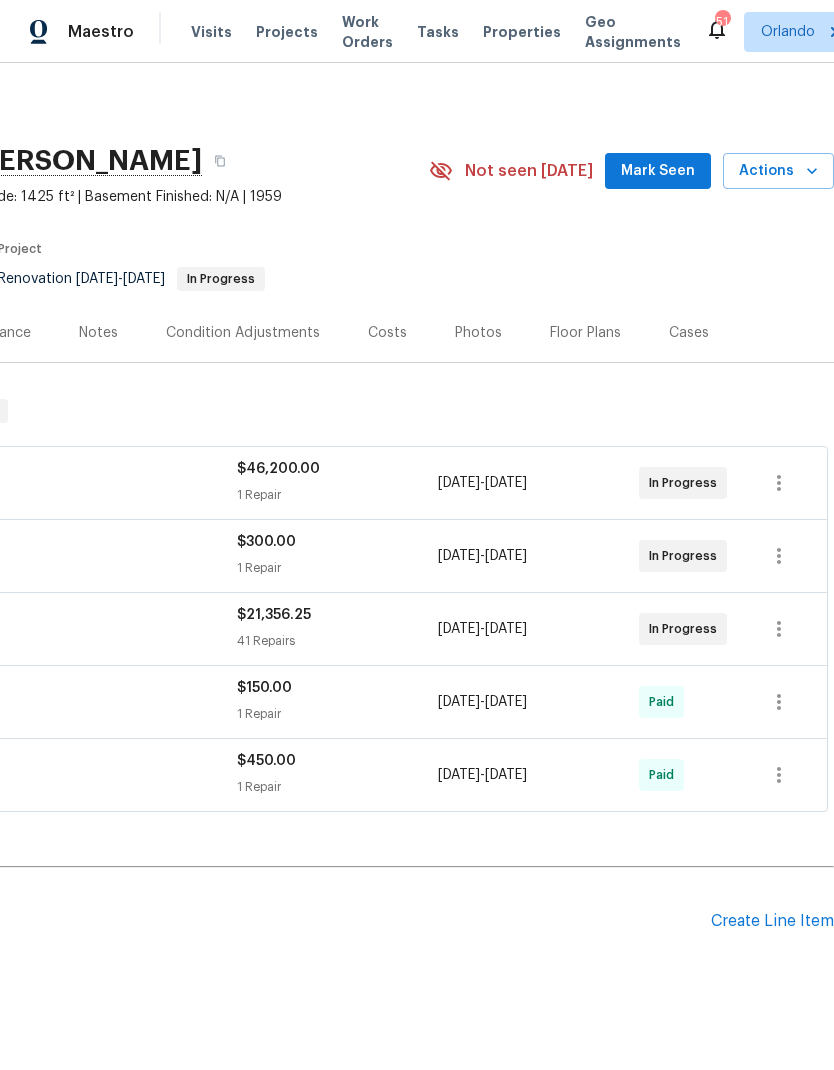 click on "Mark Seen" at bounding box center [658, 171] 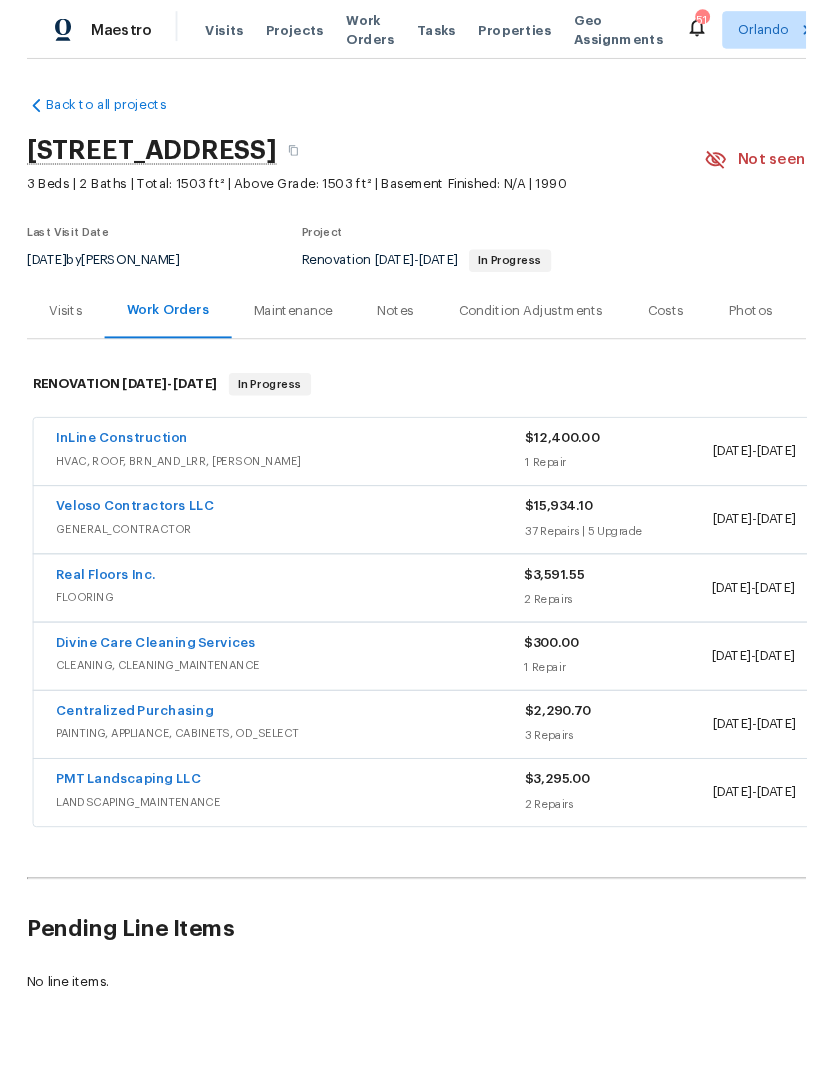 scroll, scrollTop: 0, scrollLeft: 0, axis: both 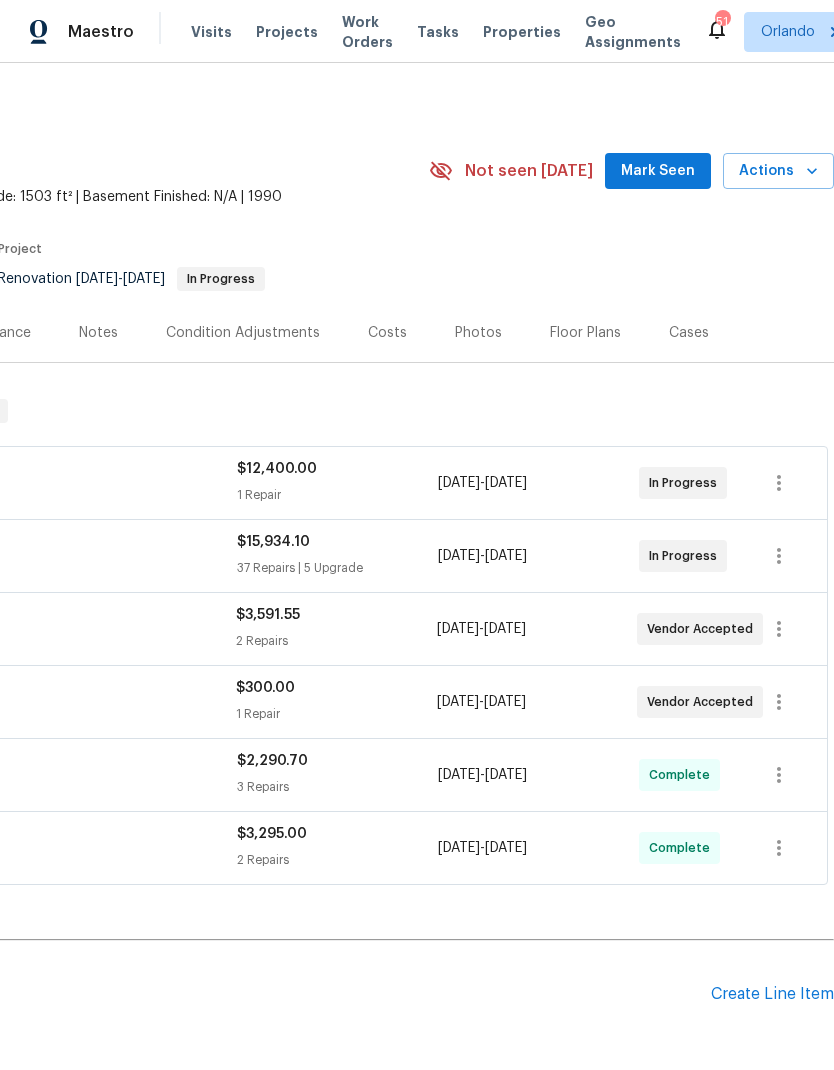 click on "Mark Seen" at bounding box center [658, 171] 